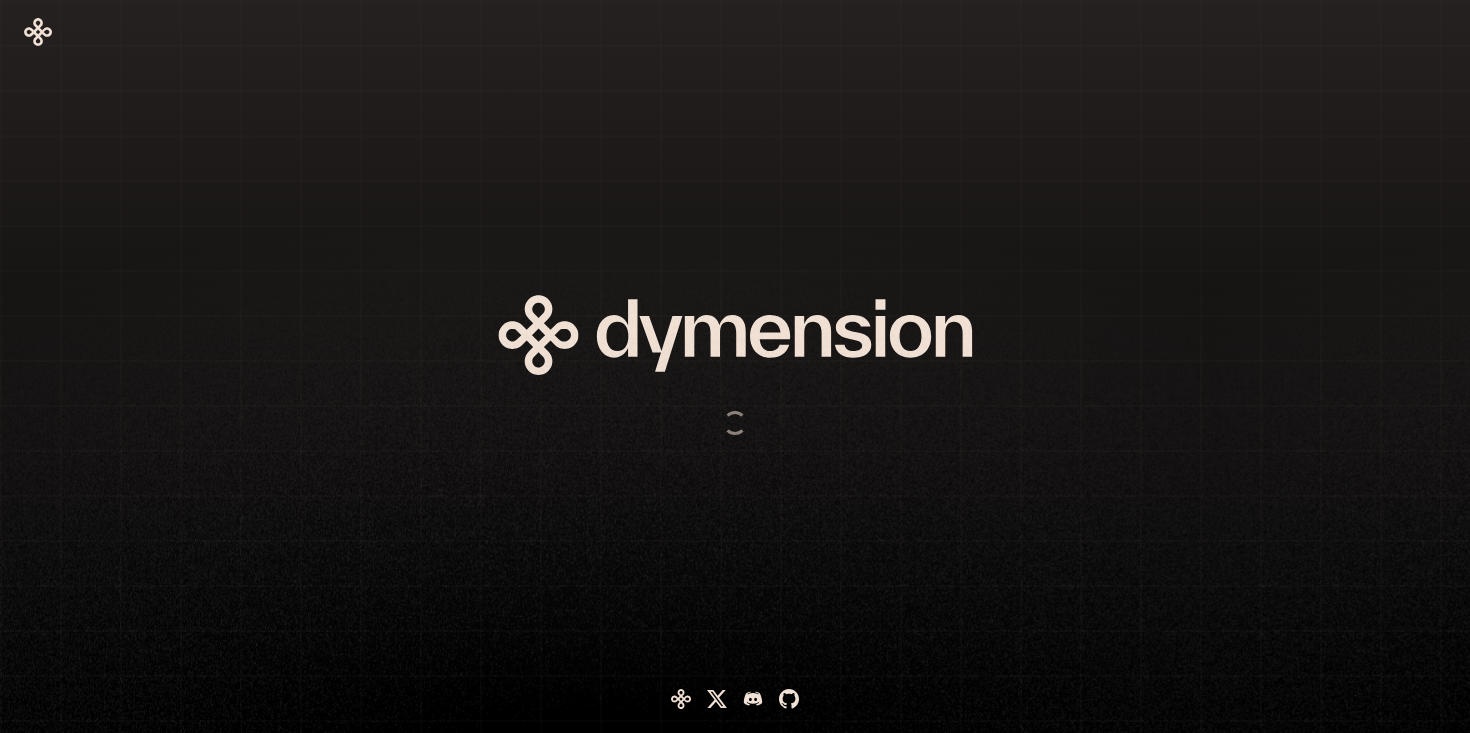 scroll, scrollTop: 0, scrollLeft: 0, axis: both 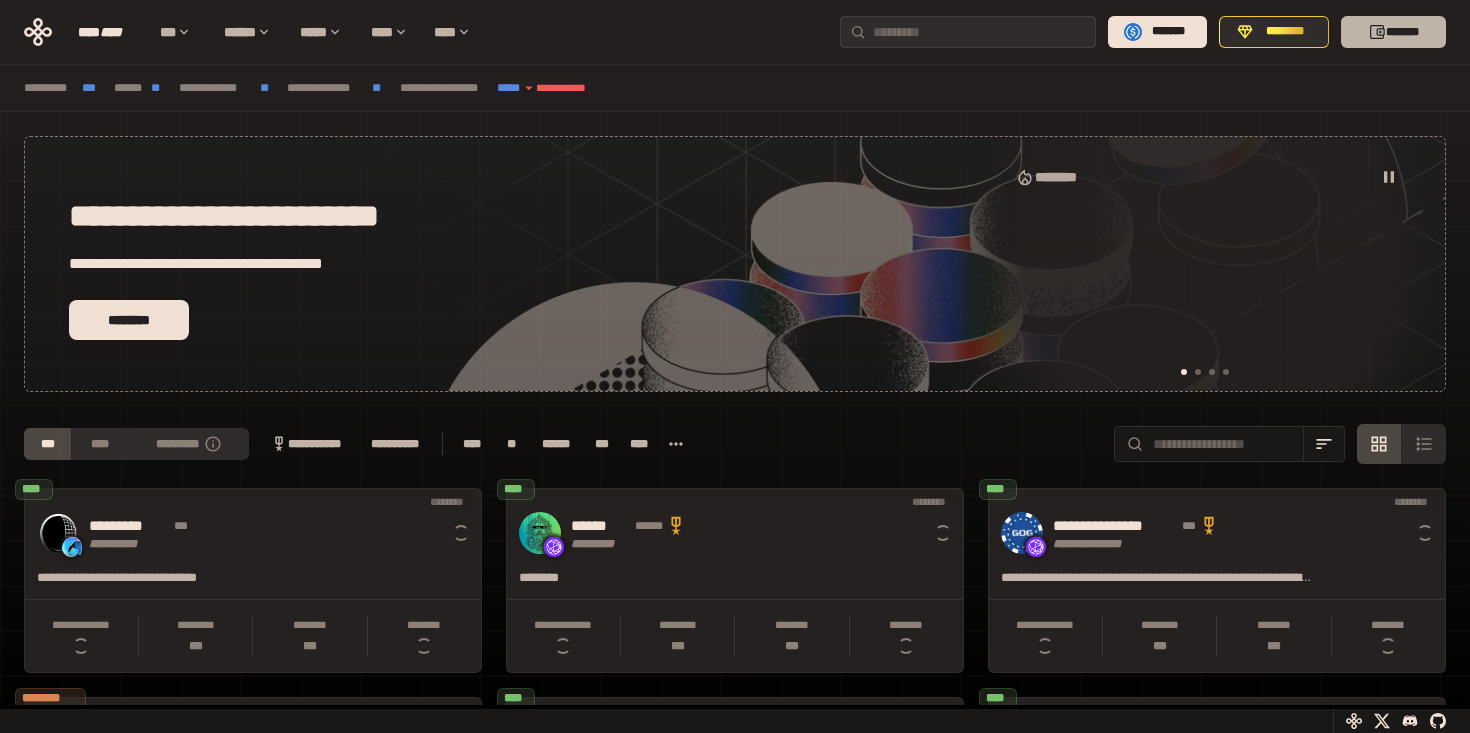 click on "*******" at bounding box center (1393, 32) 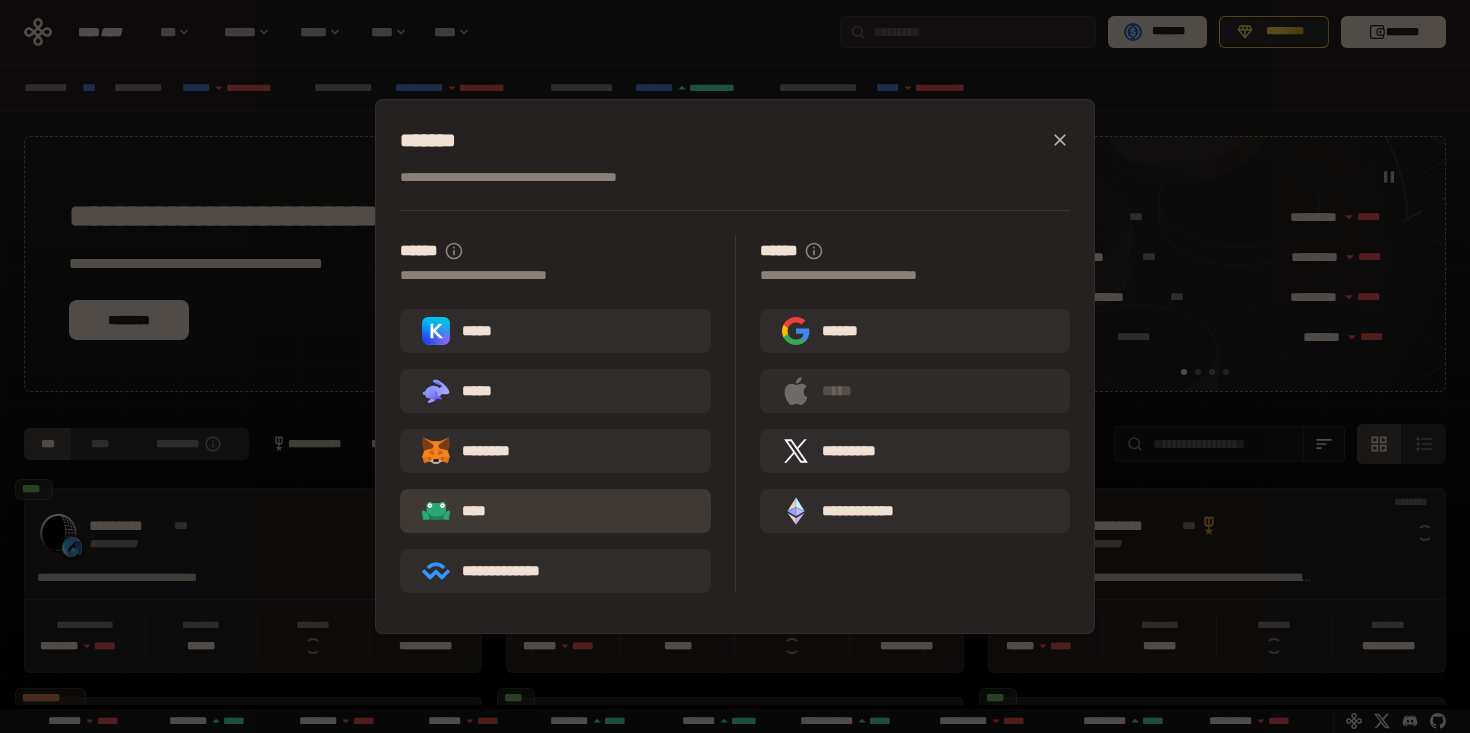 click on "****" at bounding box center [555, 511] 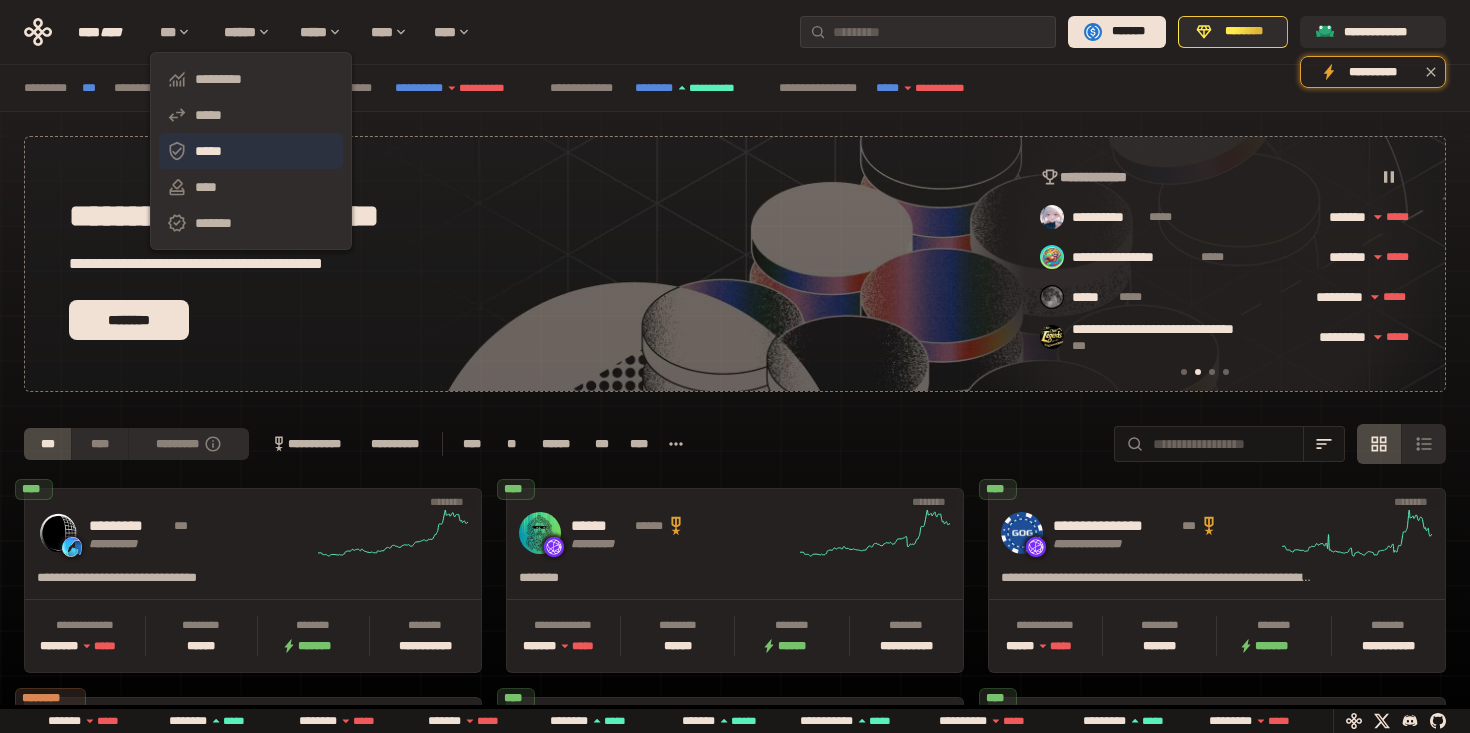scroll, scrollTop: 0, scrollLeft: 436, axis: horizontal 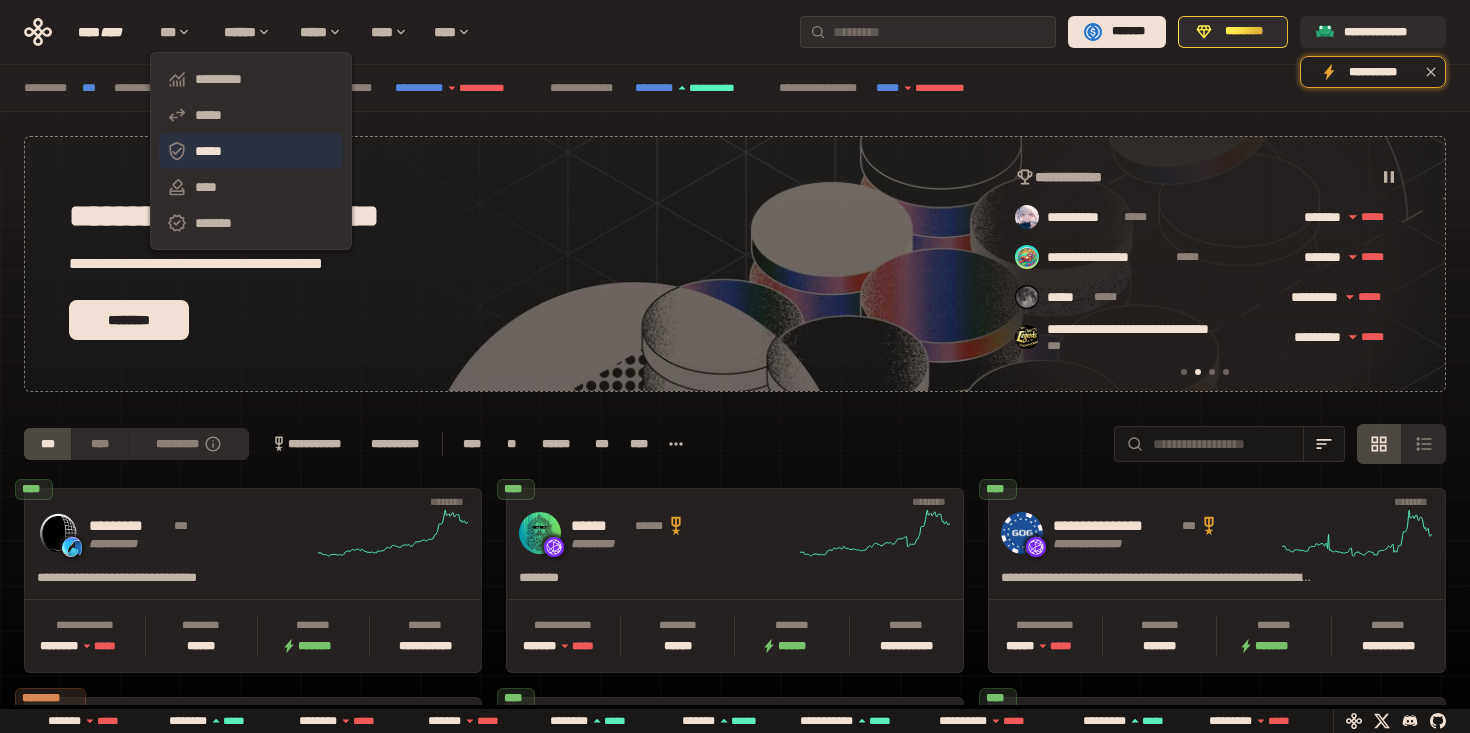 click on "*****" at bounding box center [251, 151] 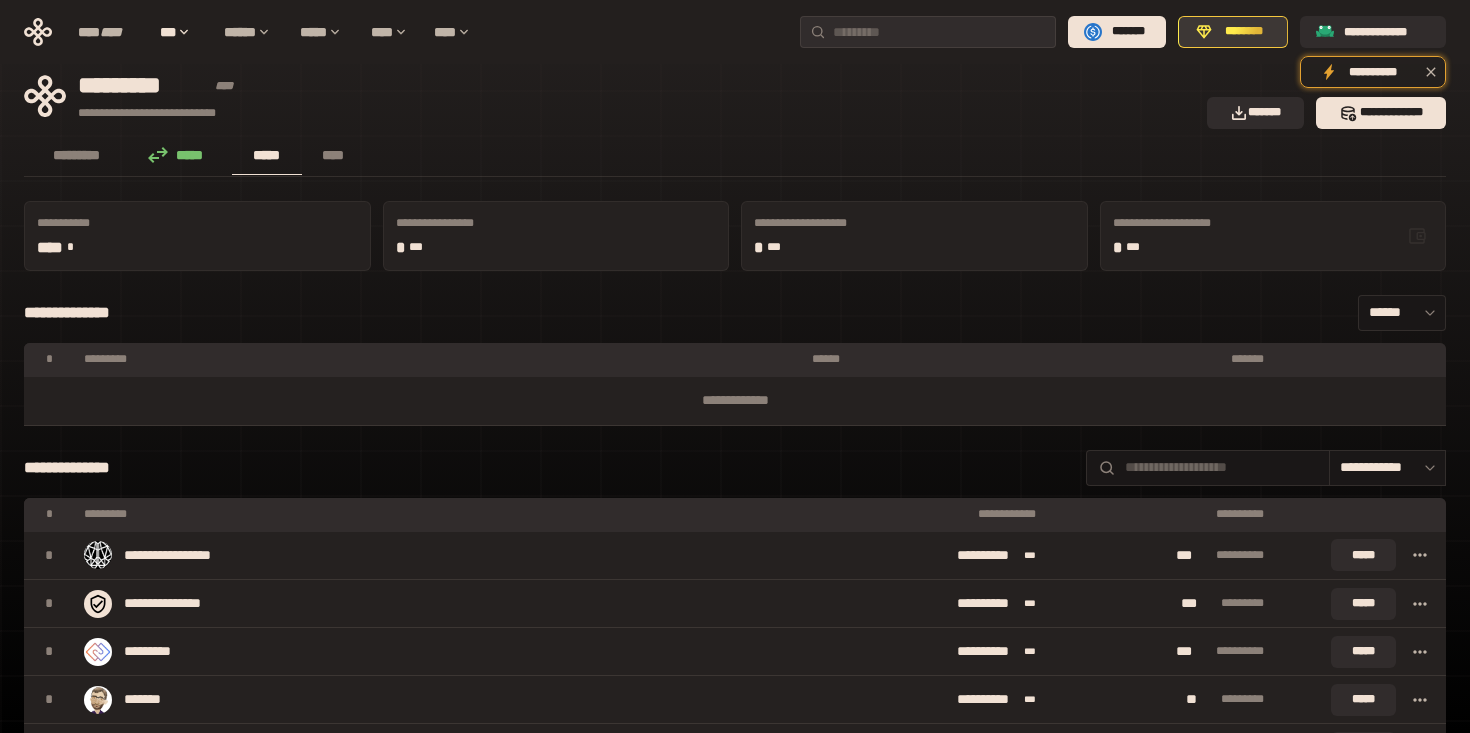 click on "********" at bounding box center (1244, 32) 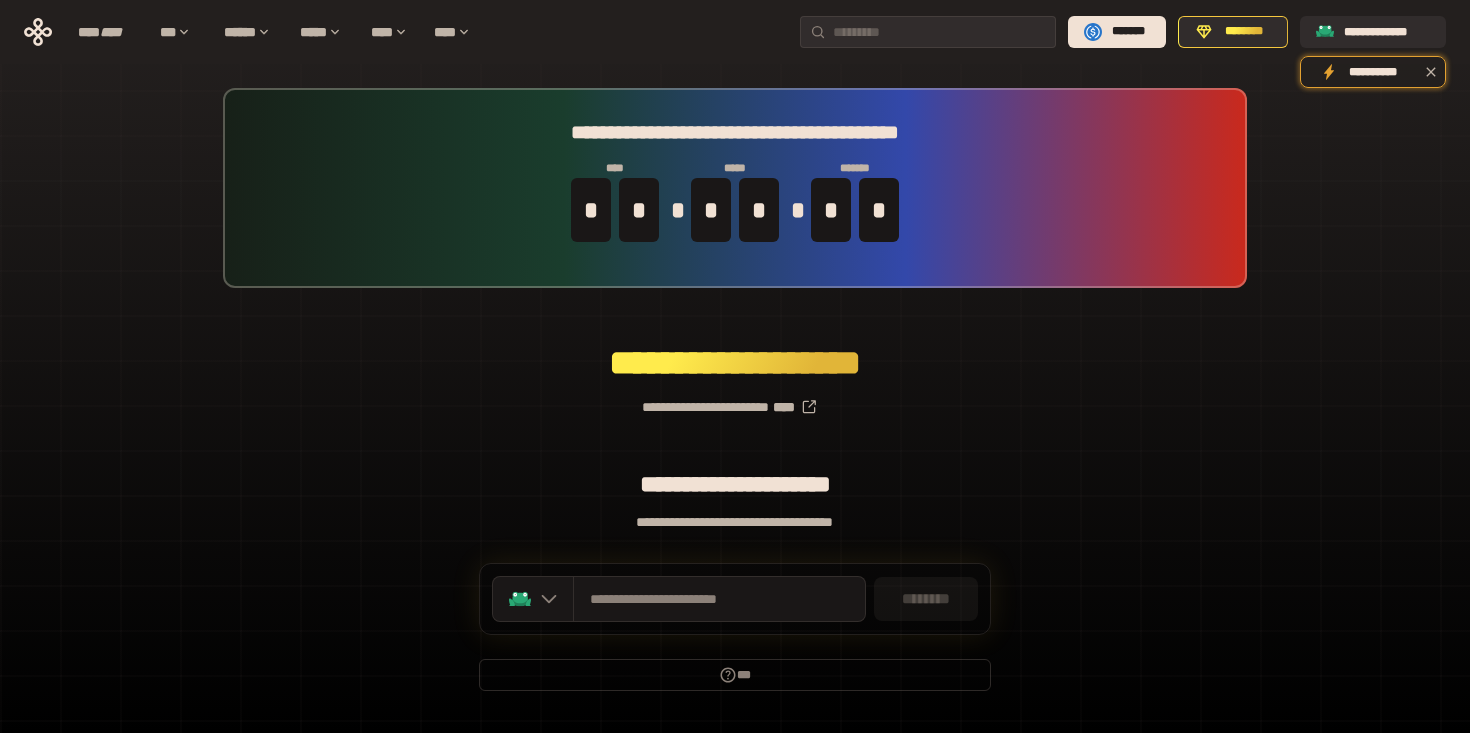 scroll, scrollTop: 50, scrollLeft: 0, axis: vertical 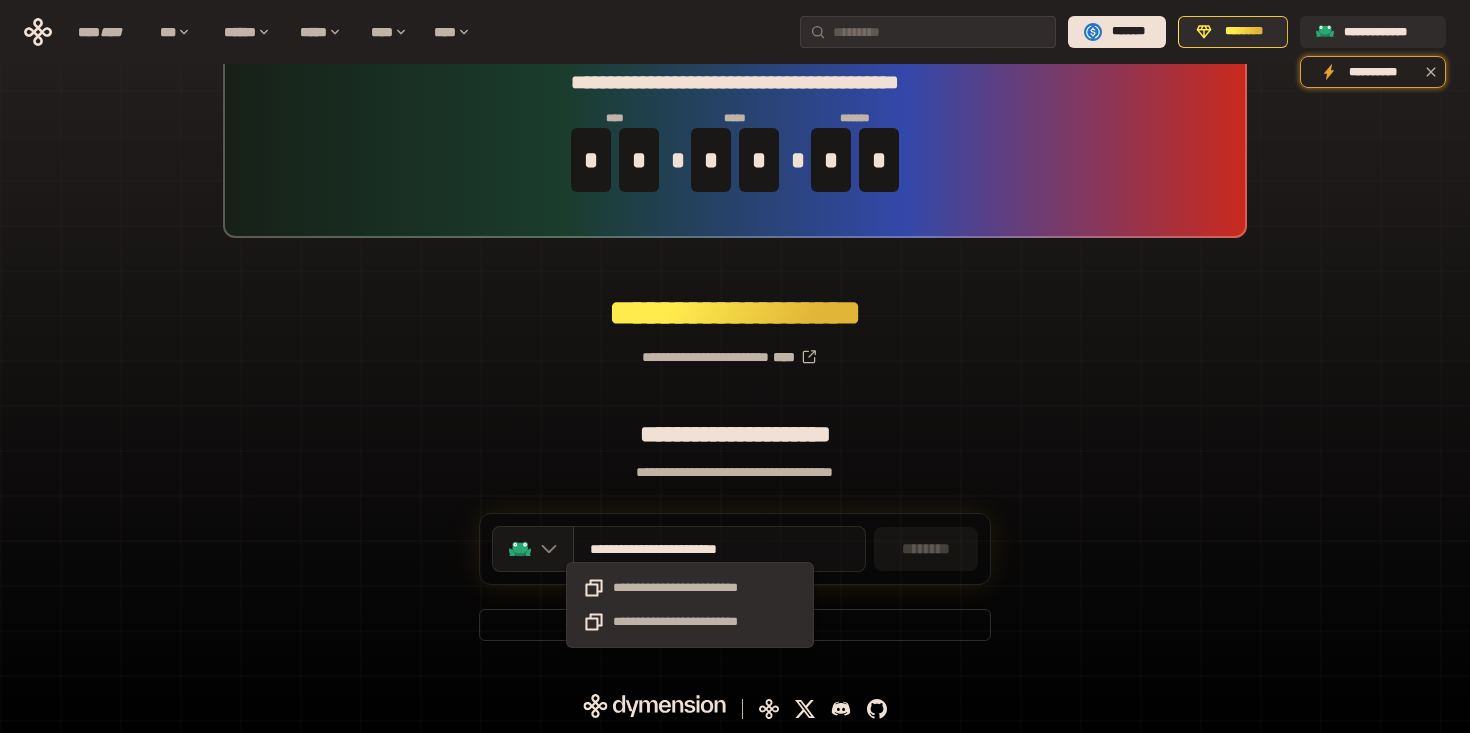 click on "**********" at bounding box center [690, 549] 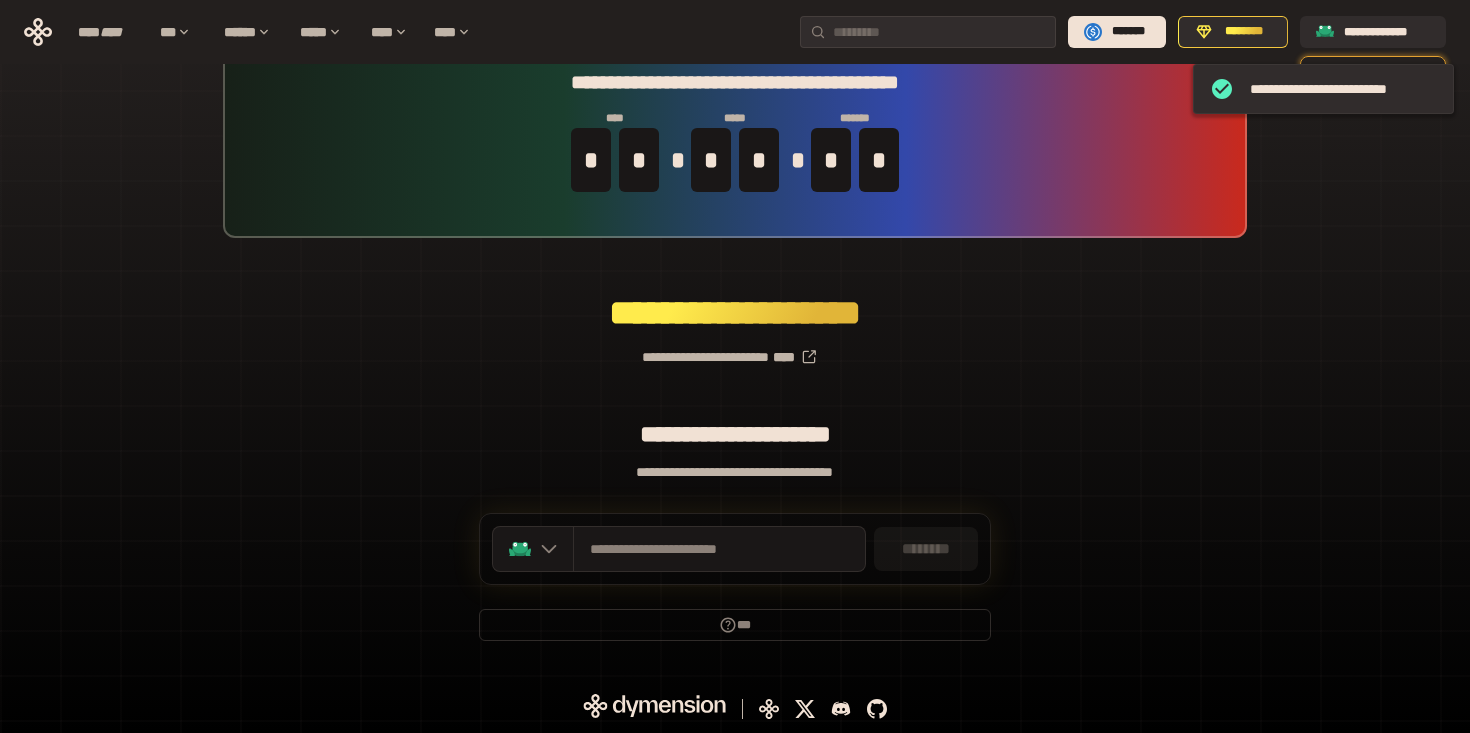 click on "**********" at bounding box center (735, 349) 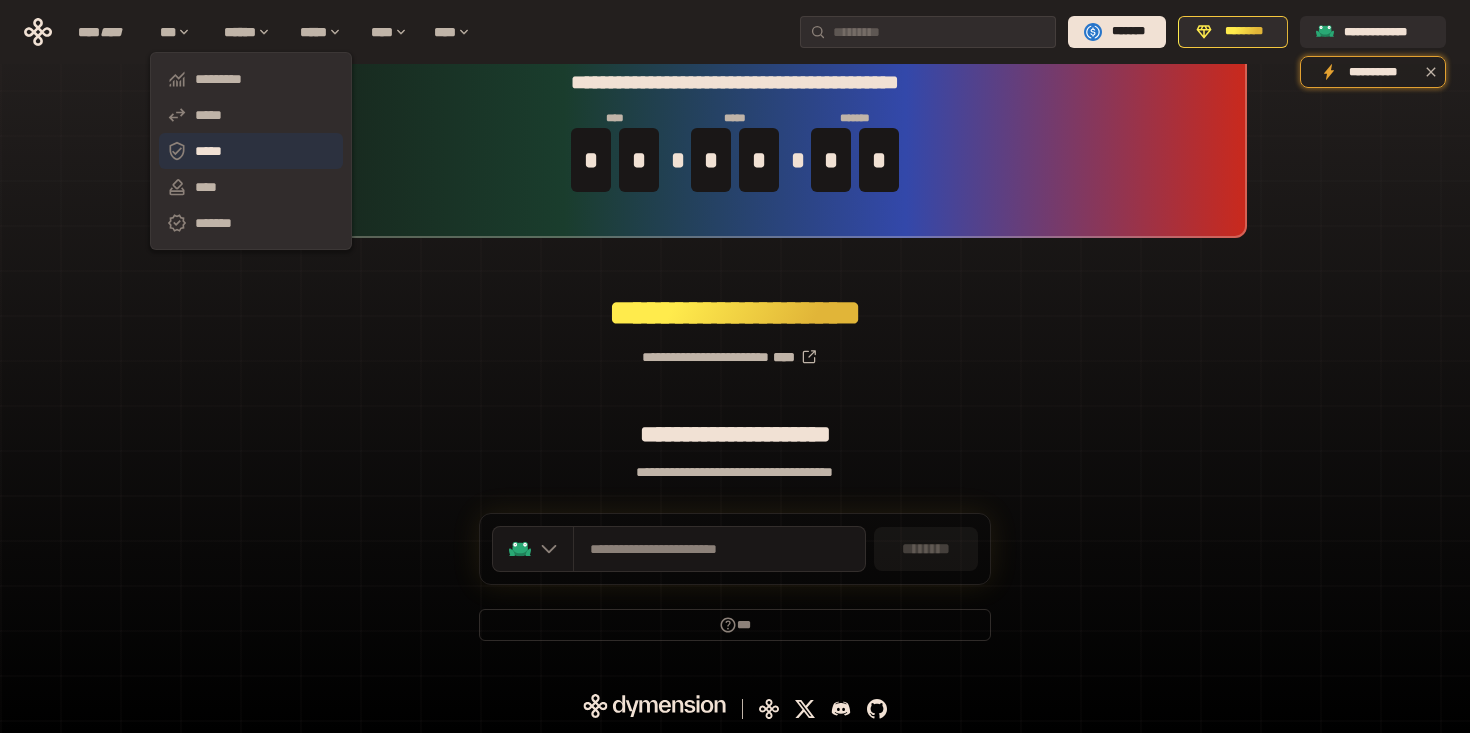 click on "*****" at bounding box center (251, 151) 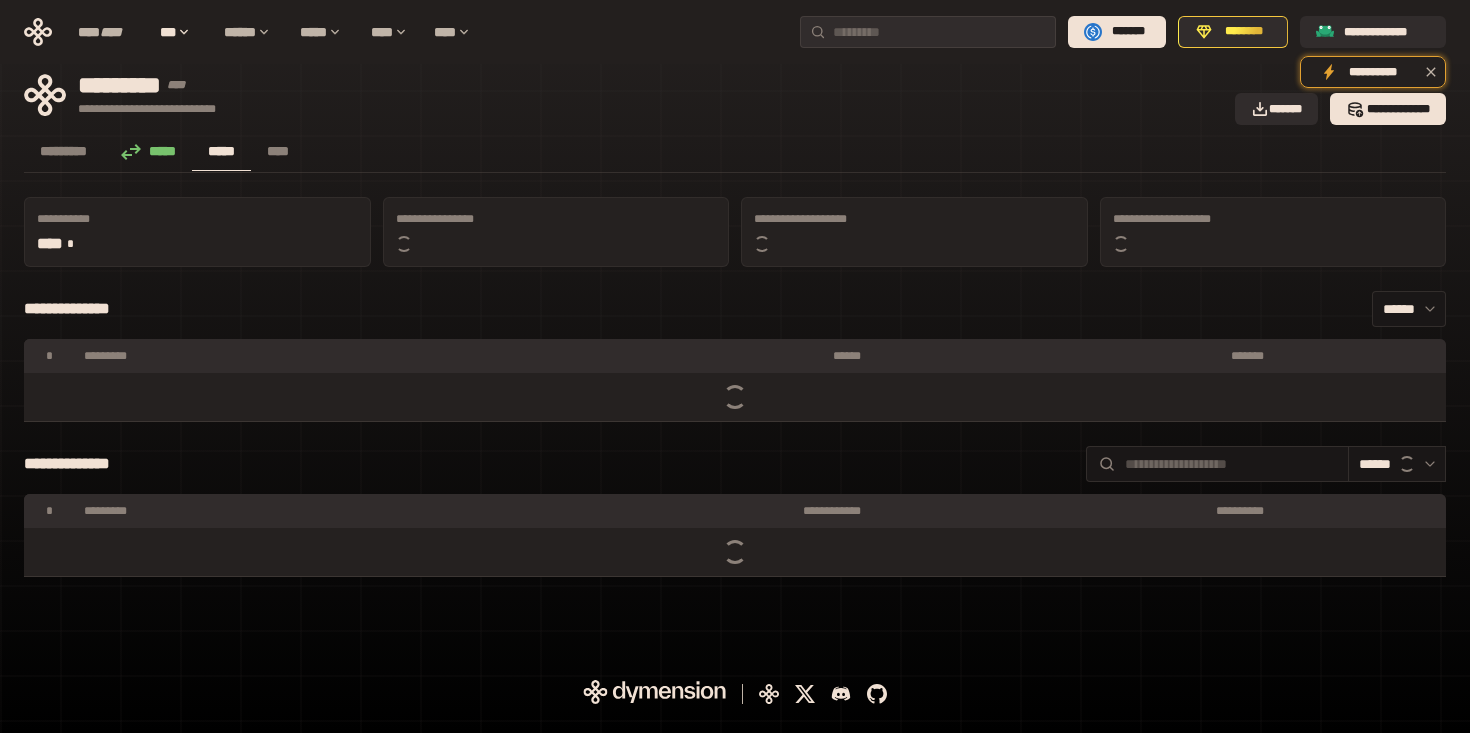 scroll, scrollTop: 0, scrollLeft: 0, axis: both 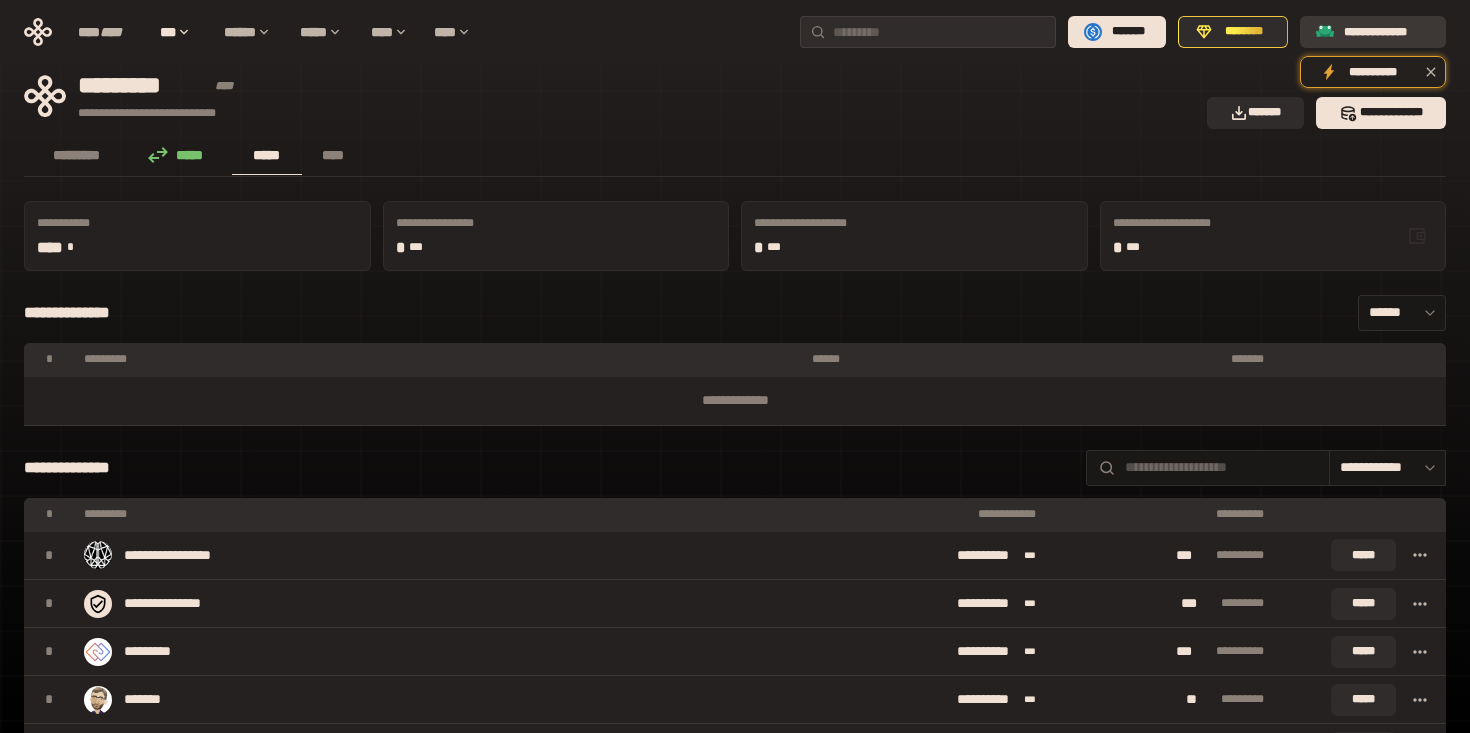 click on "**********" at bounding box center [1387, 32] 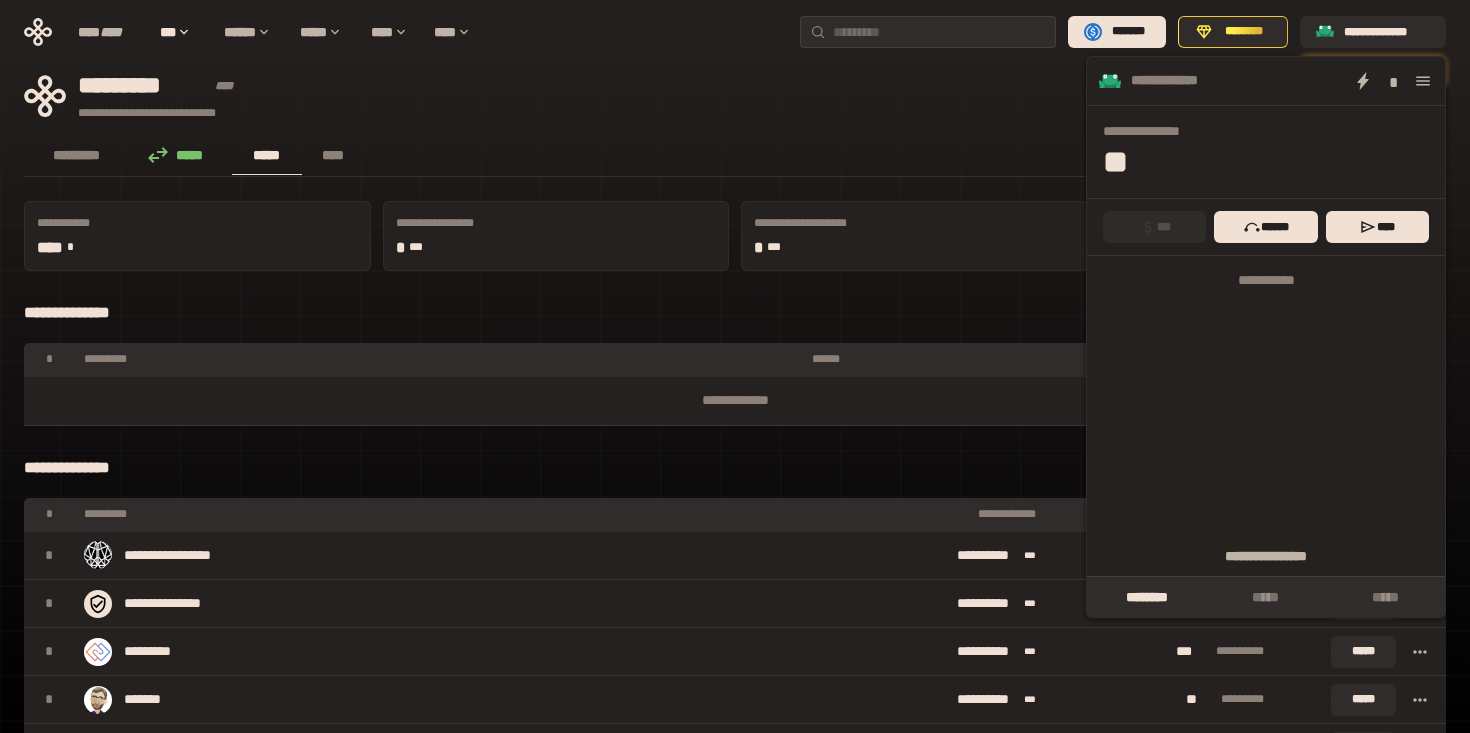 click 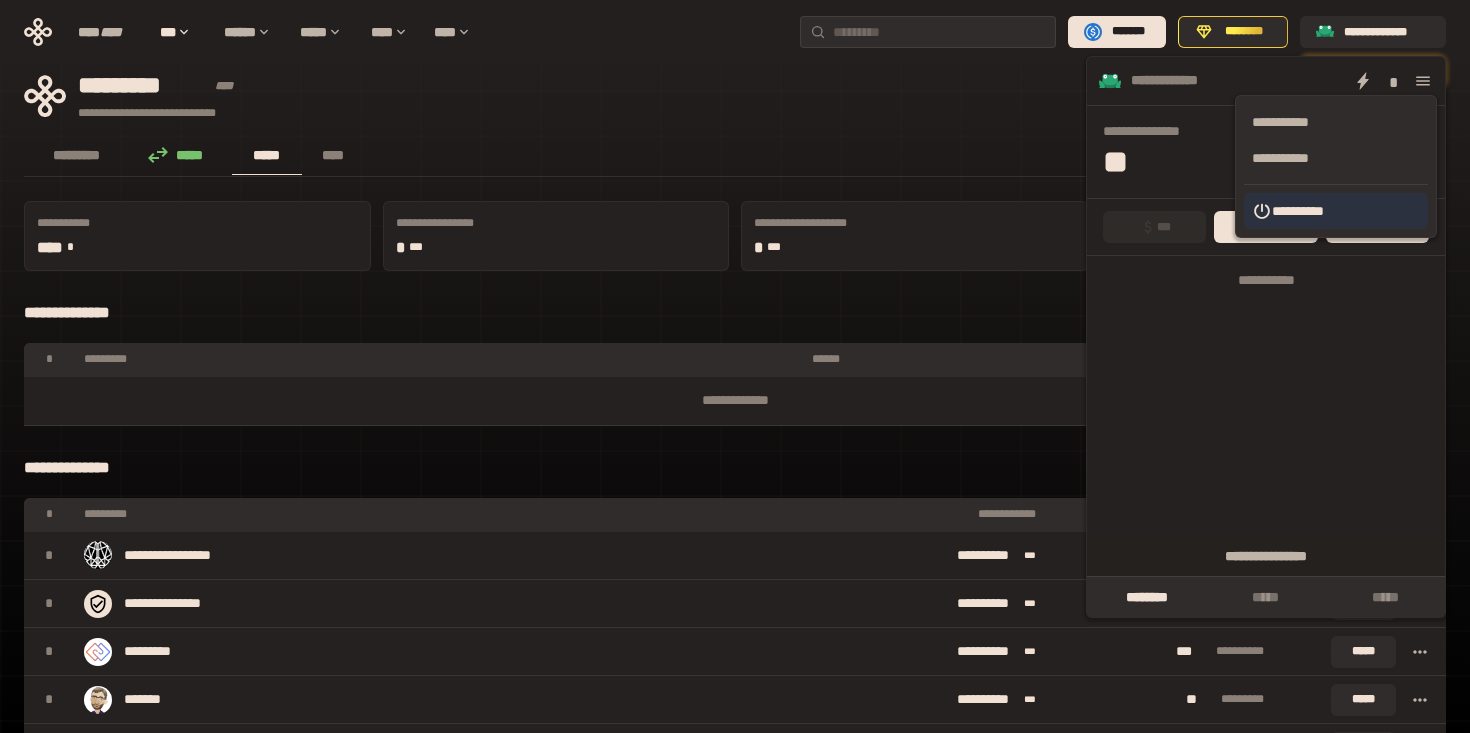 click on "**********" at bounding box center (1336, 211) 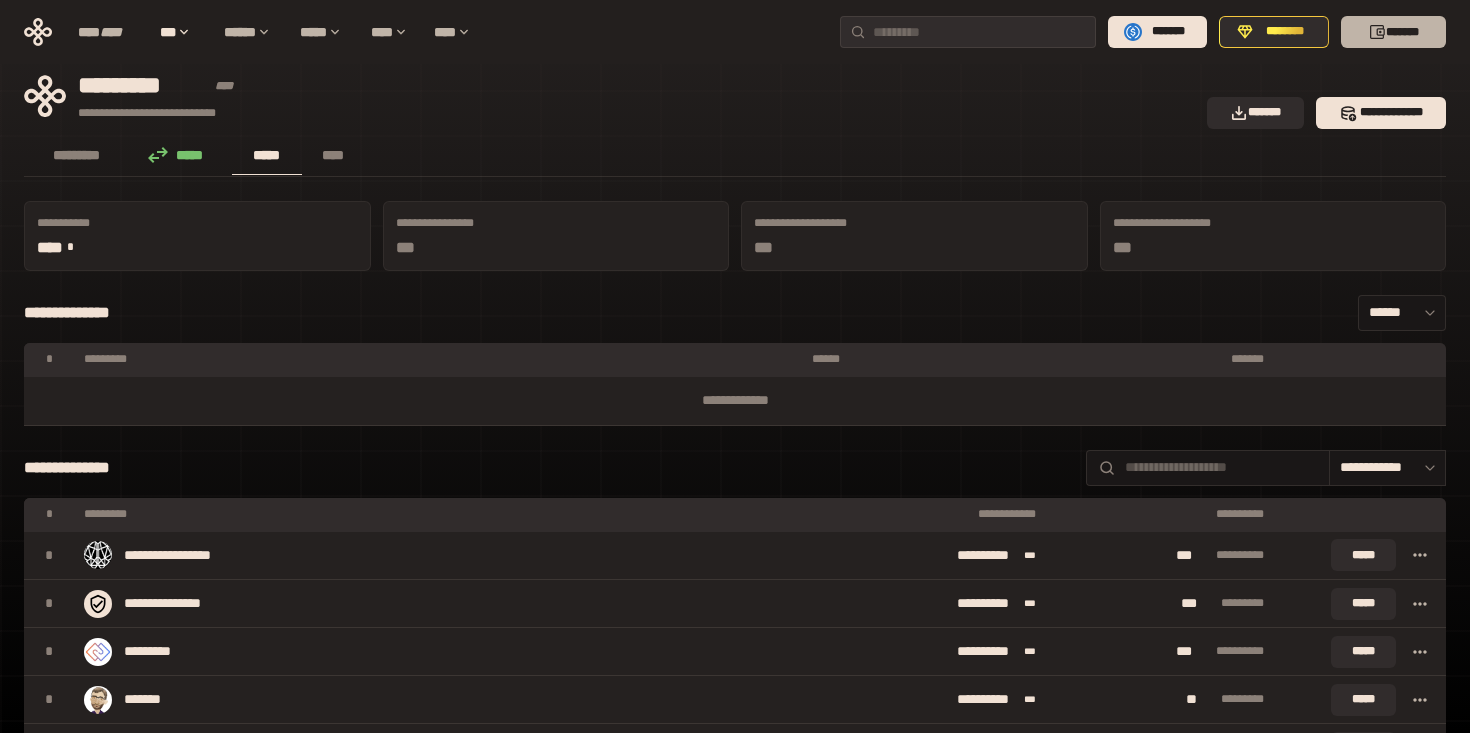click on "*******" at bounding box center (1393, 32) 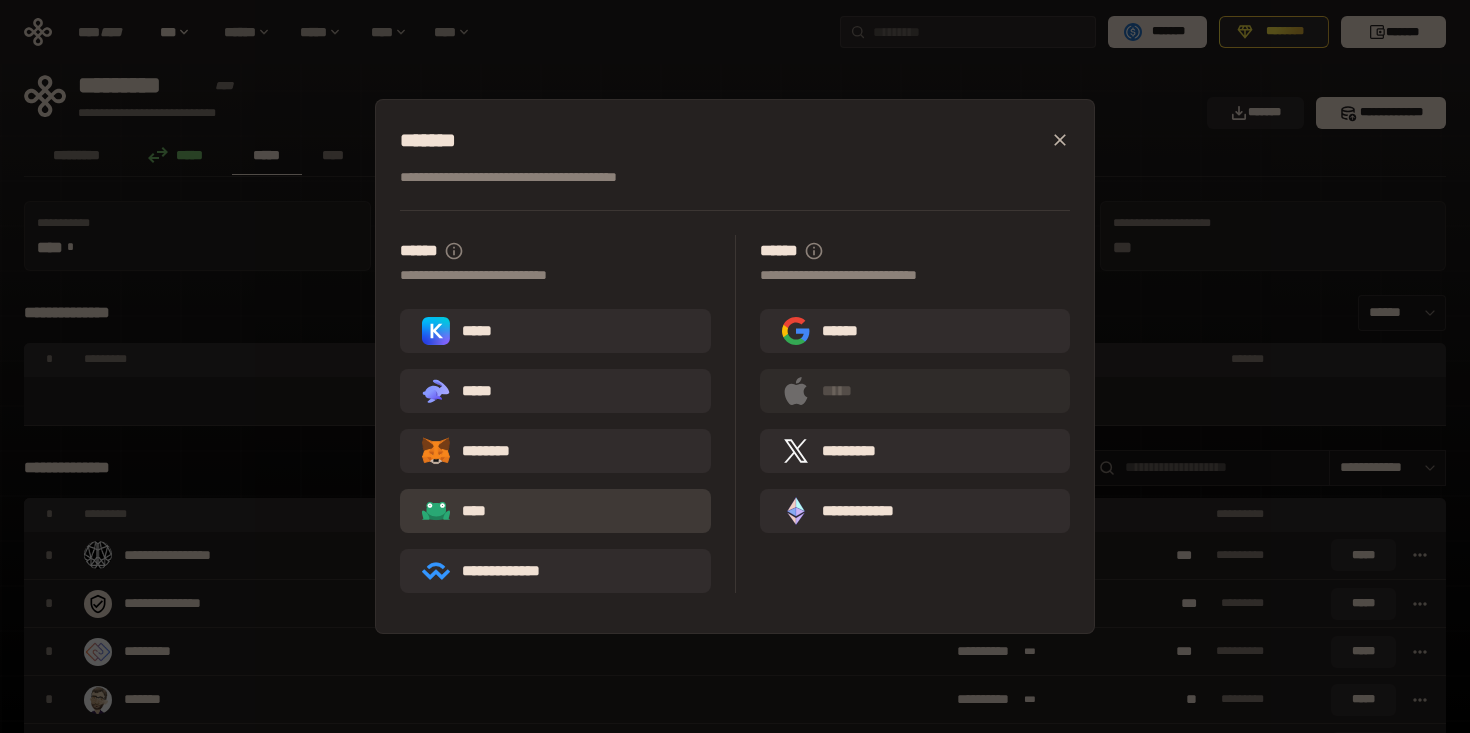 click on "****" at bounding box center (555, 511) 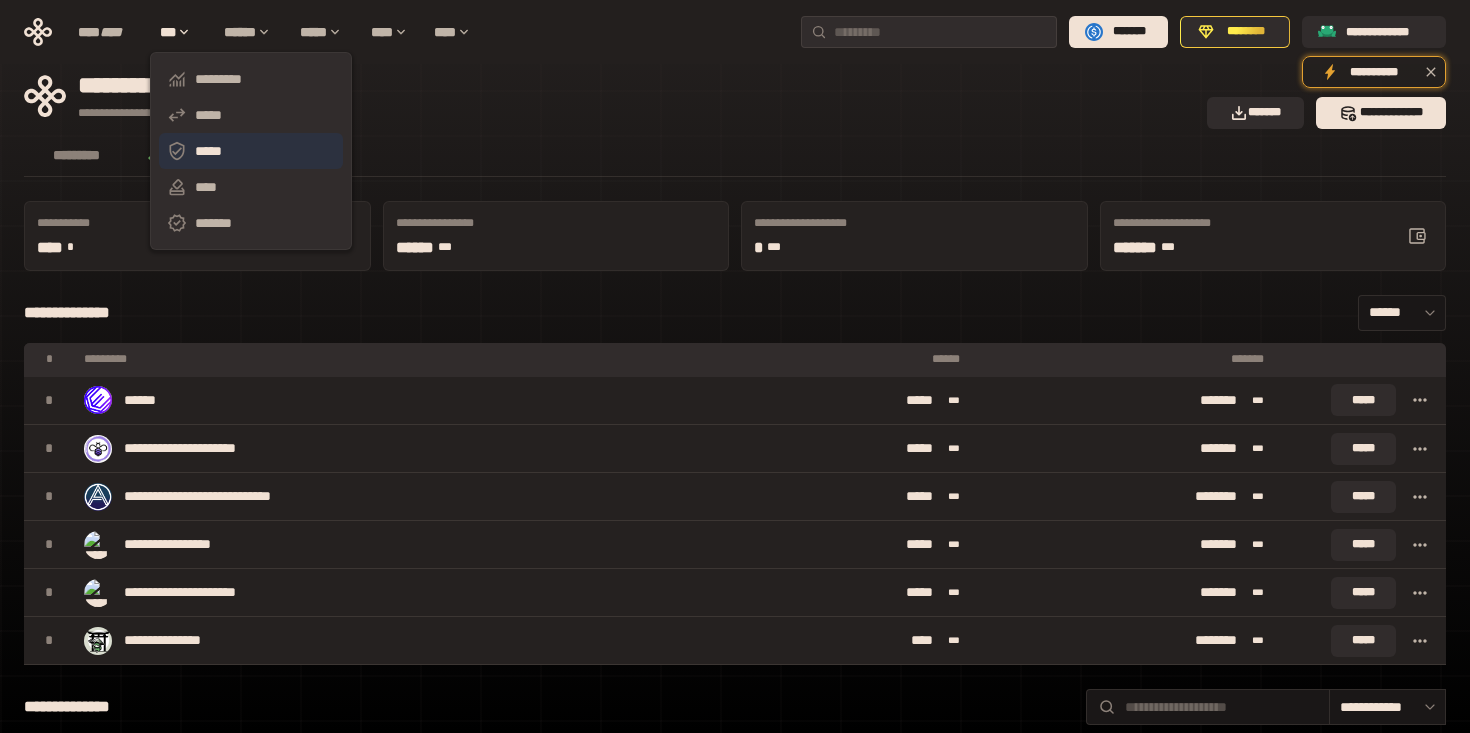 click on "*****" at bounding box center (251, 151) 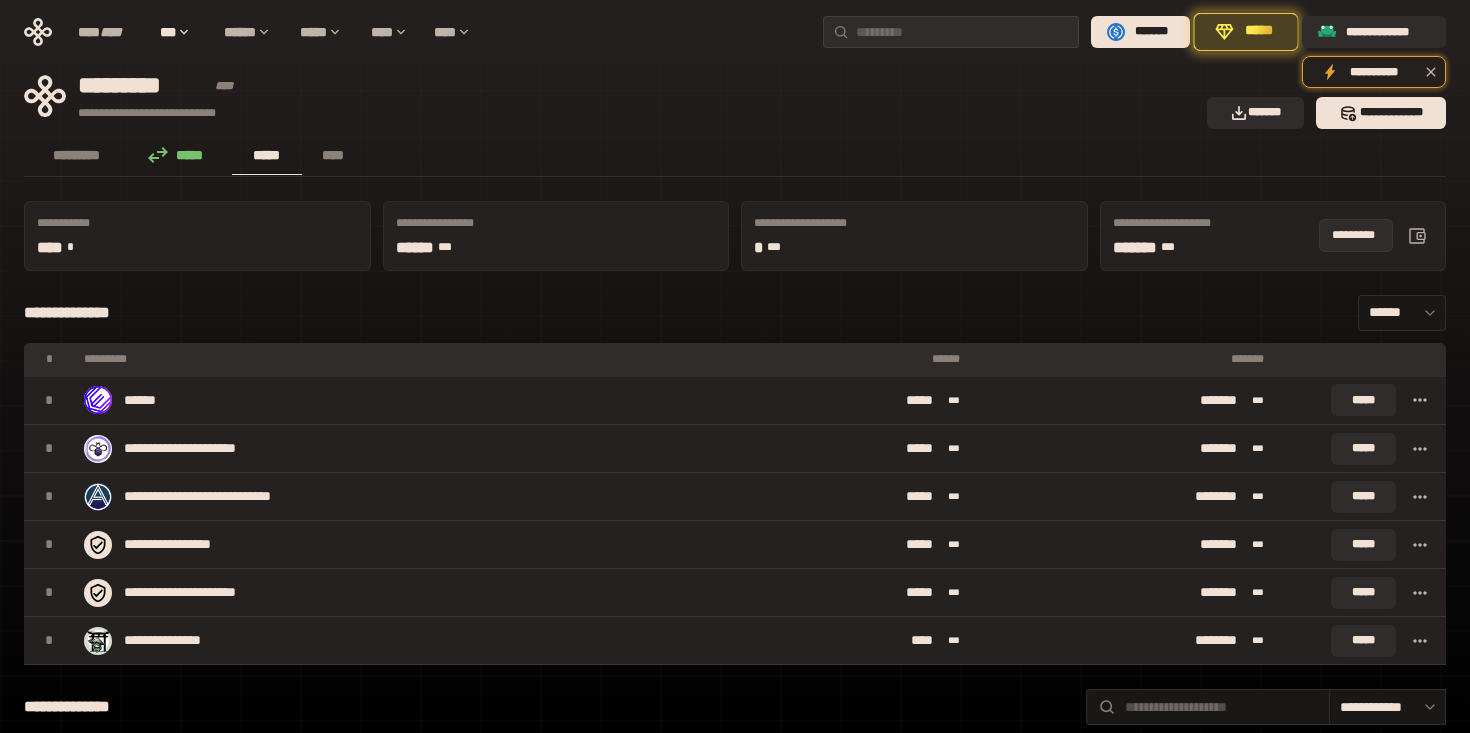 click 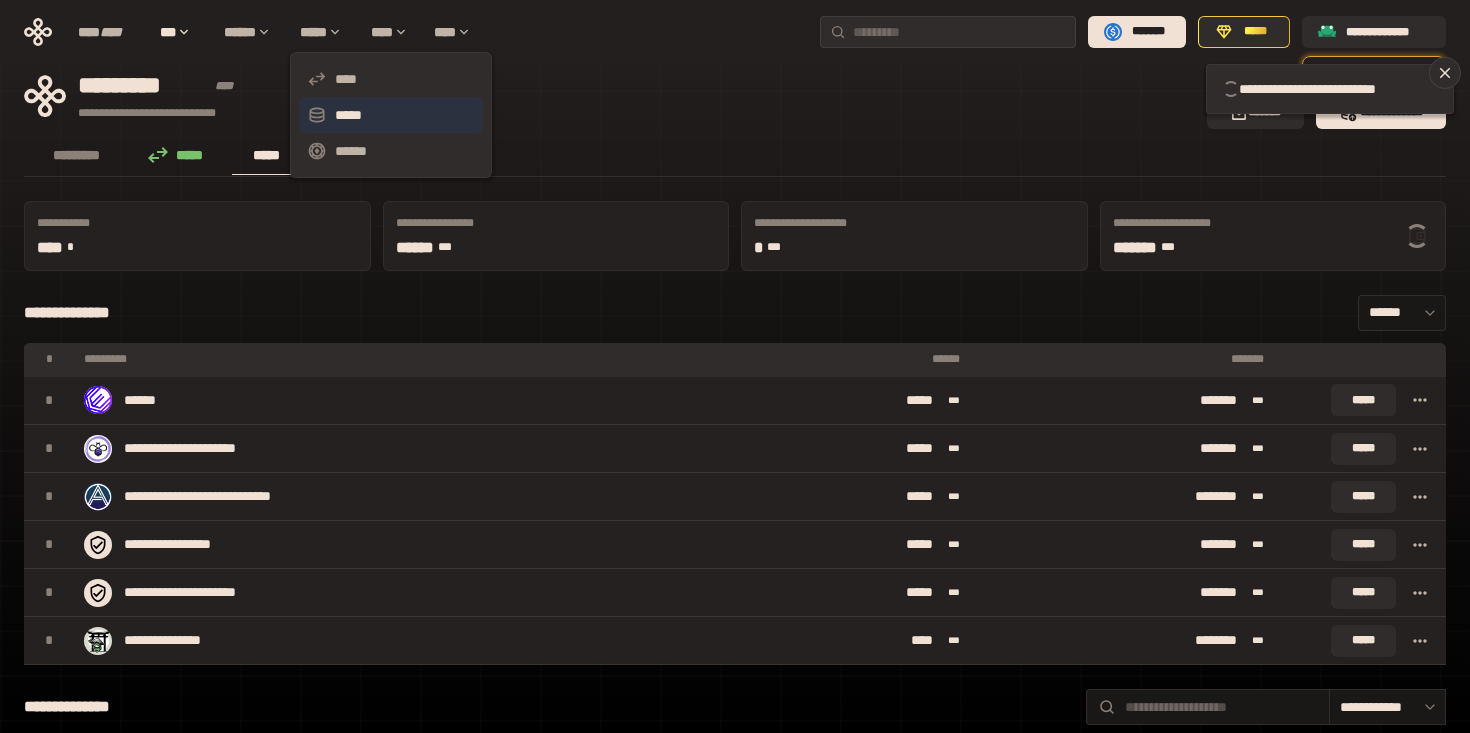 click on "*****" at bounding box center (391, 115) 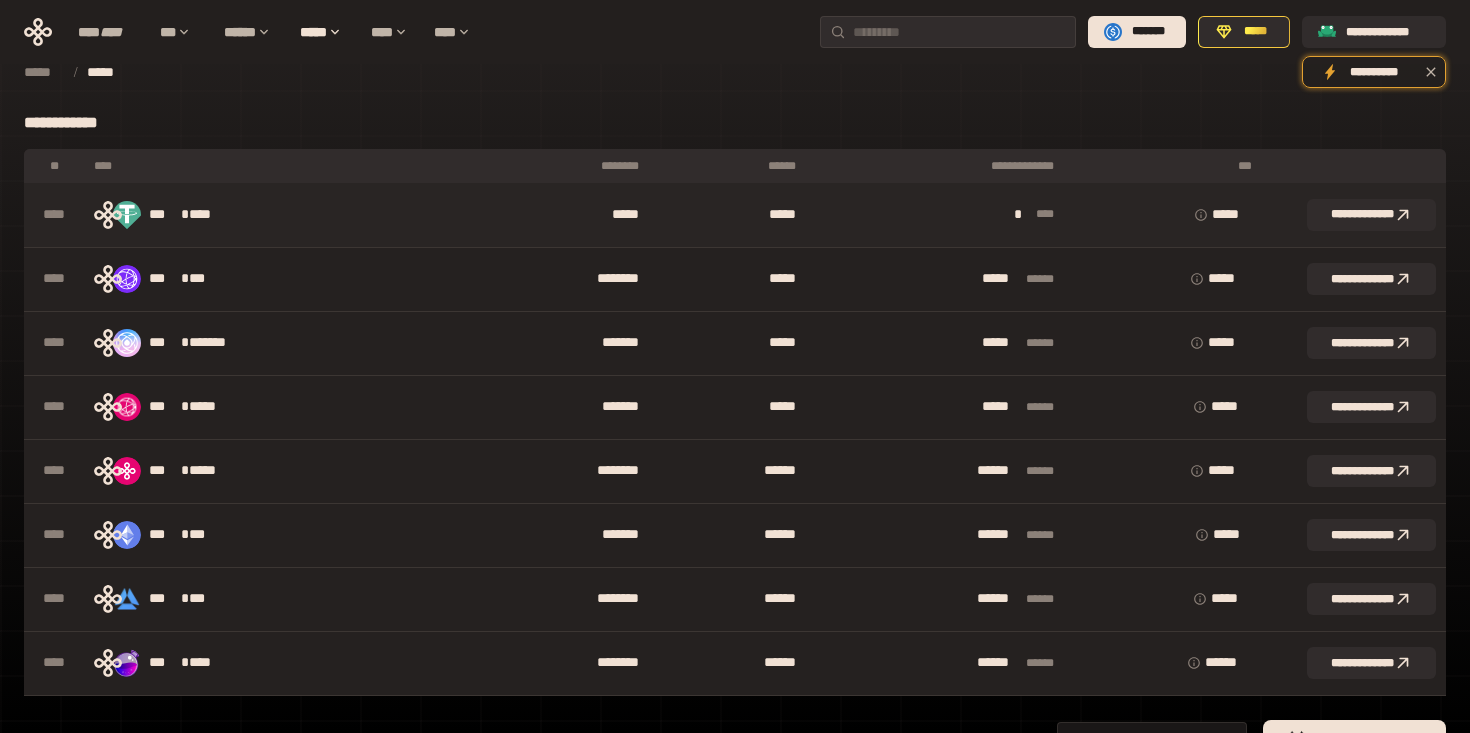 click on "[FIRST] [LAST]" at bounding box center [939, 215] 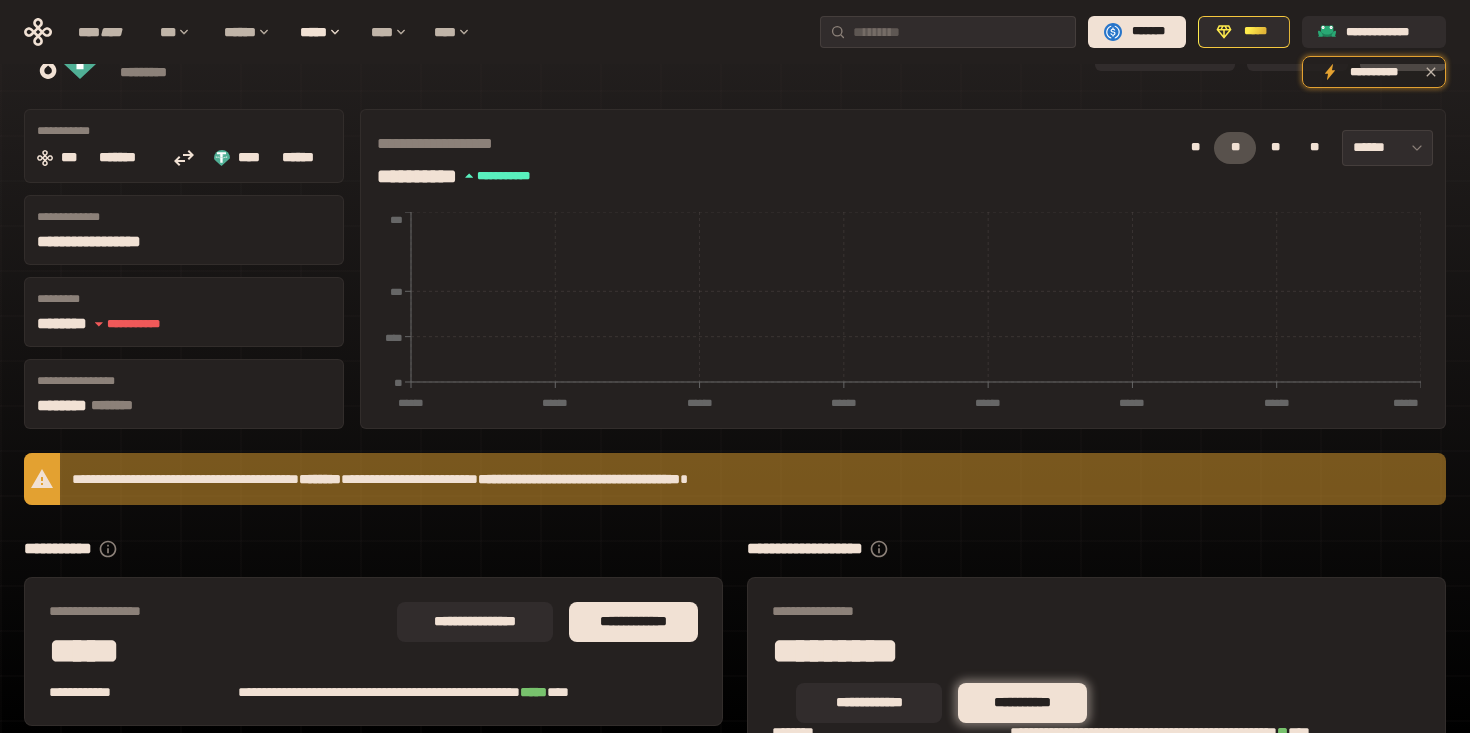 scroll, scrollTop: 163, scrollLeft: 0, axis: vertical 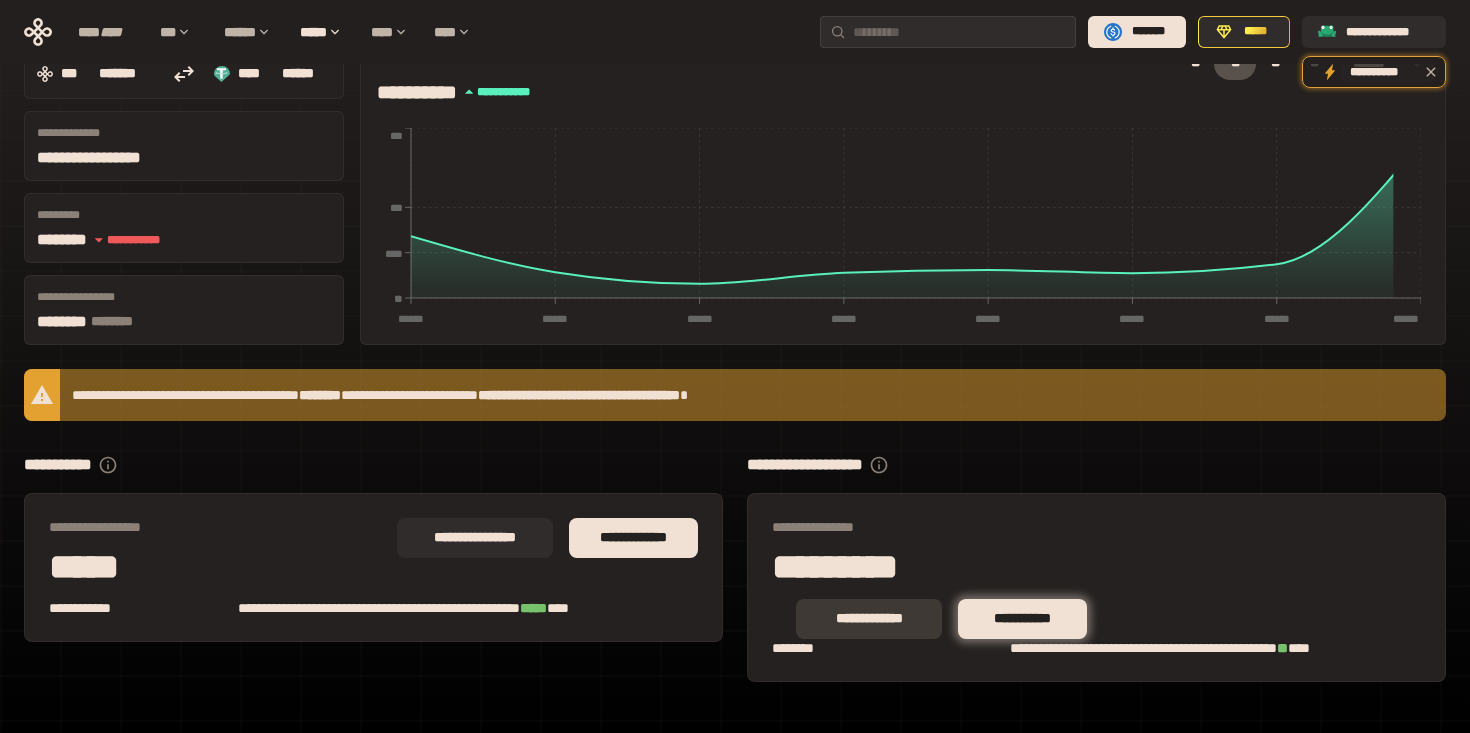 click on "**********" at bounding box center [869, 619] 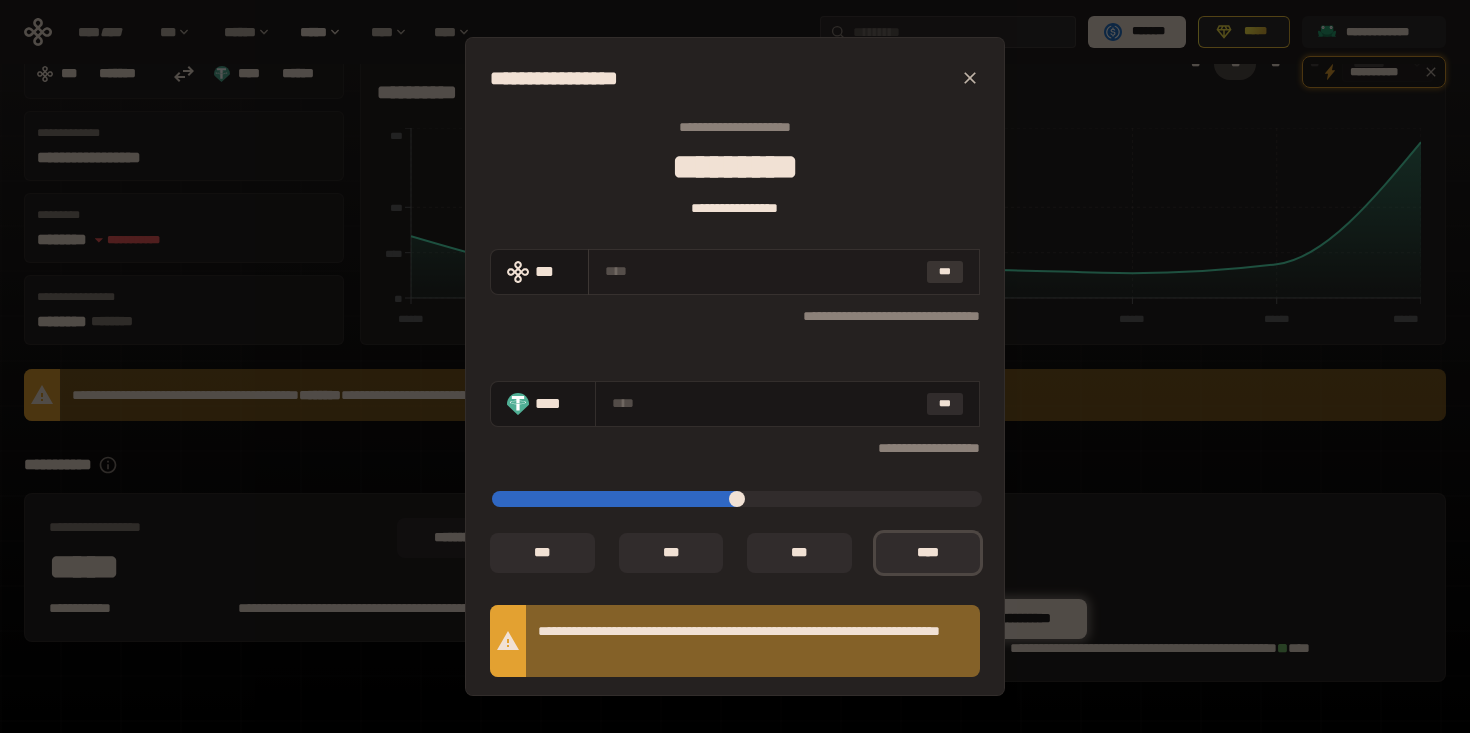 click on "***" at bounding box center [945, 272] 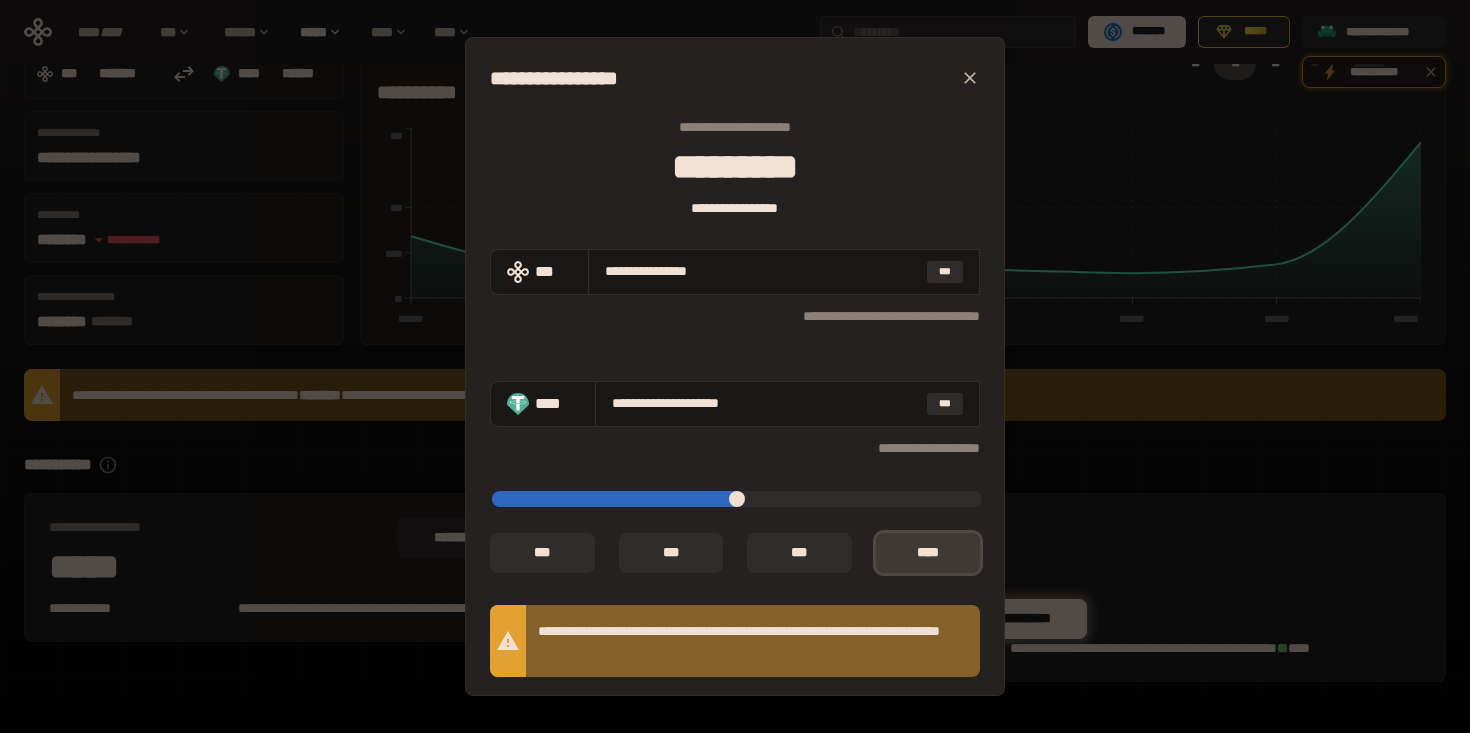 click on "*** *" at bounding box center [928, 553] 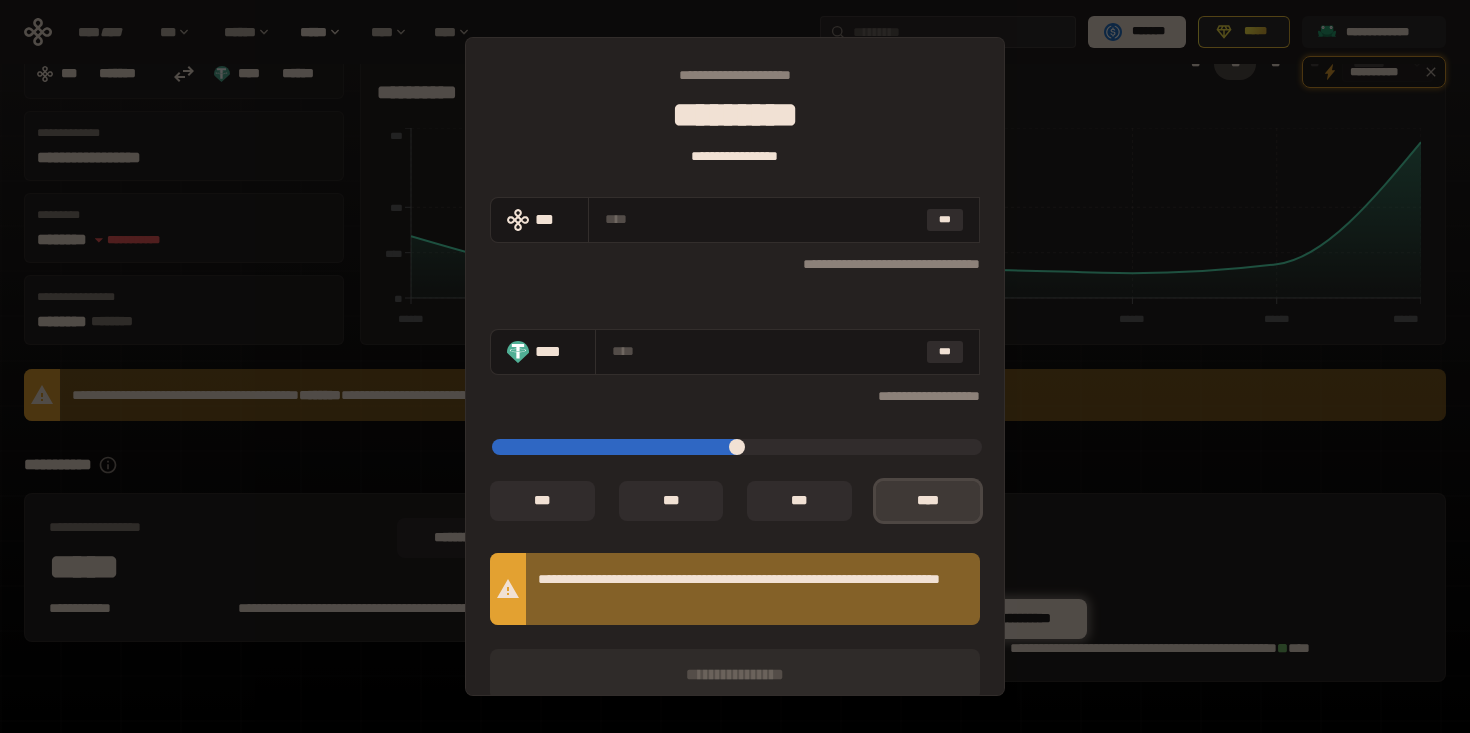 scroll, scrollTop: 55, scrollLeft: 0, axis: vertical 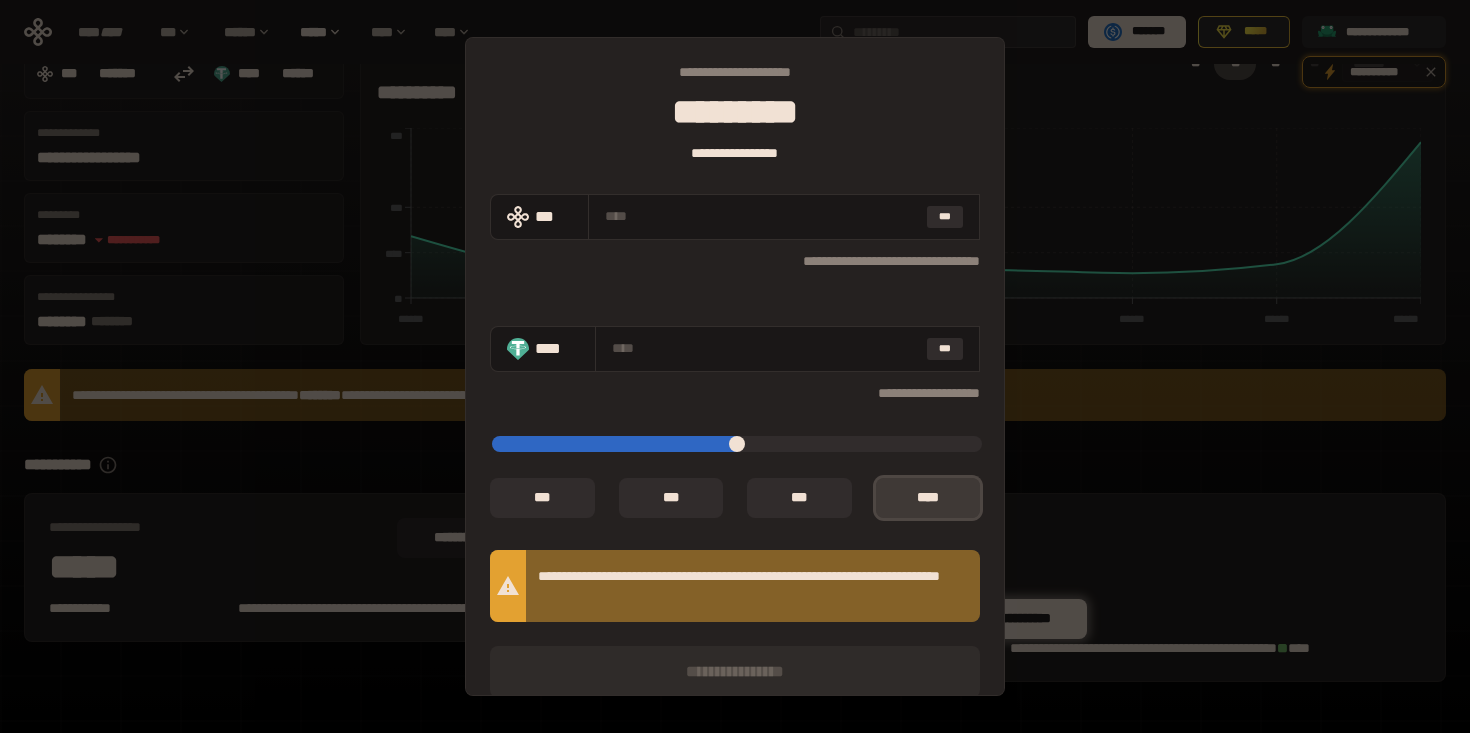 click on "*** *" at bounding box center [928, 498] 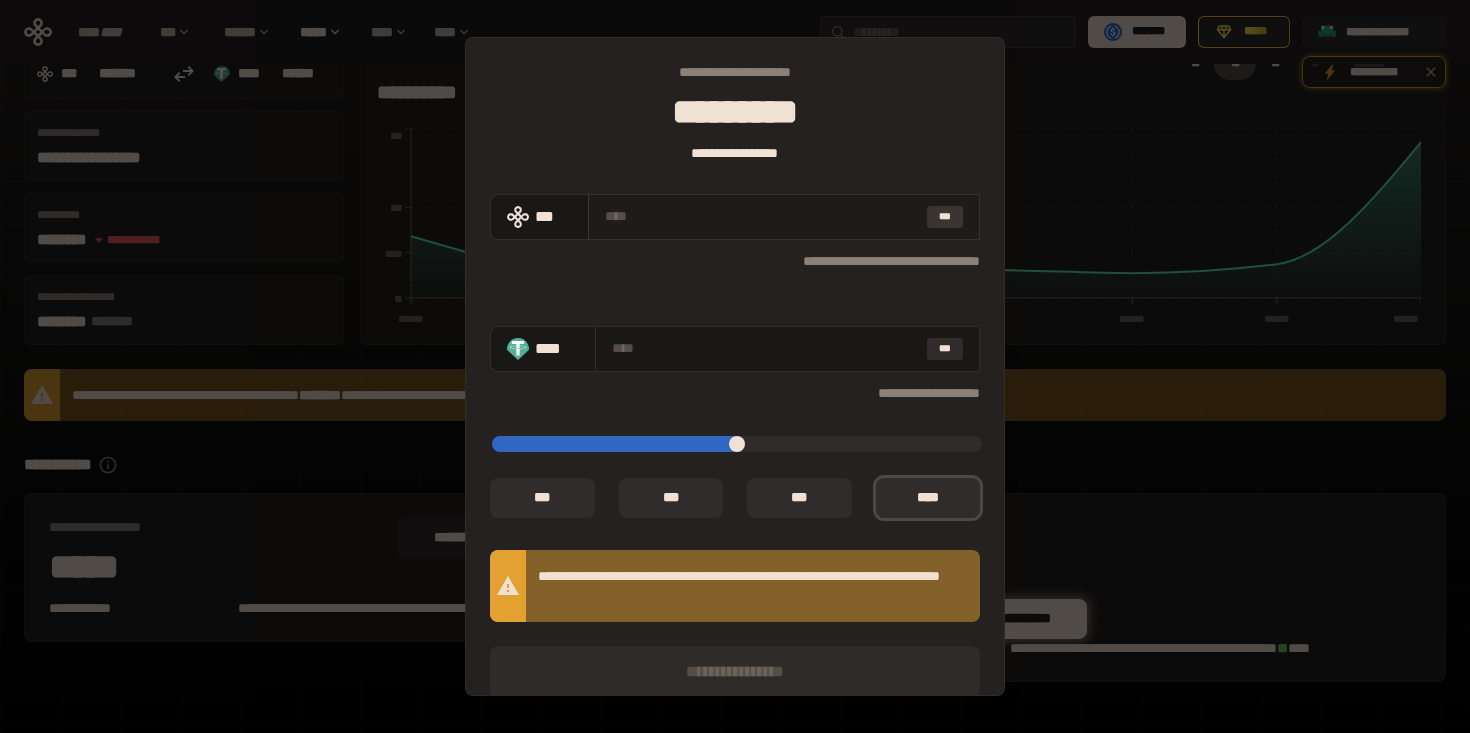 click on "***" at bounding box center (945, 217) 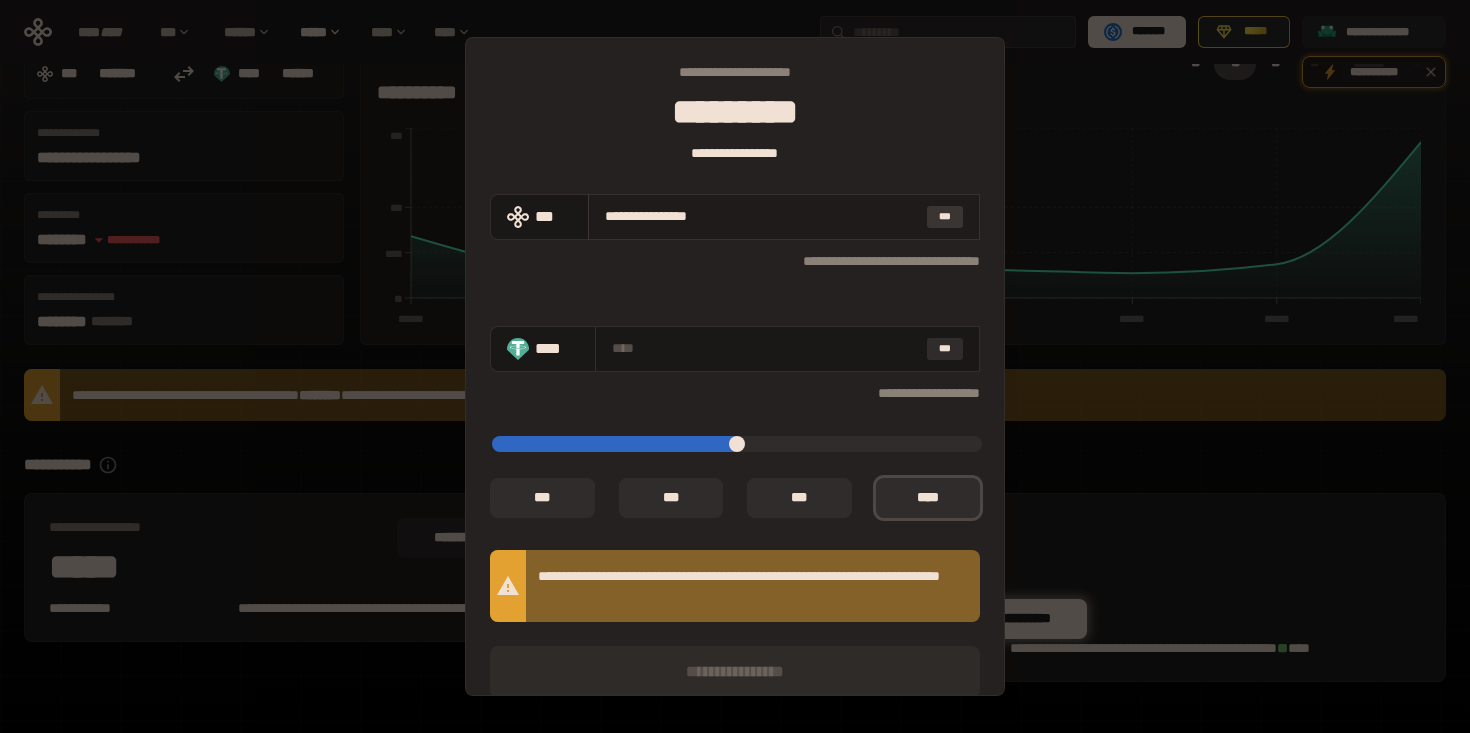 type on "**********" 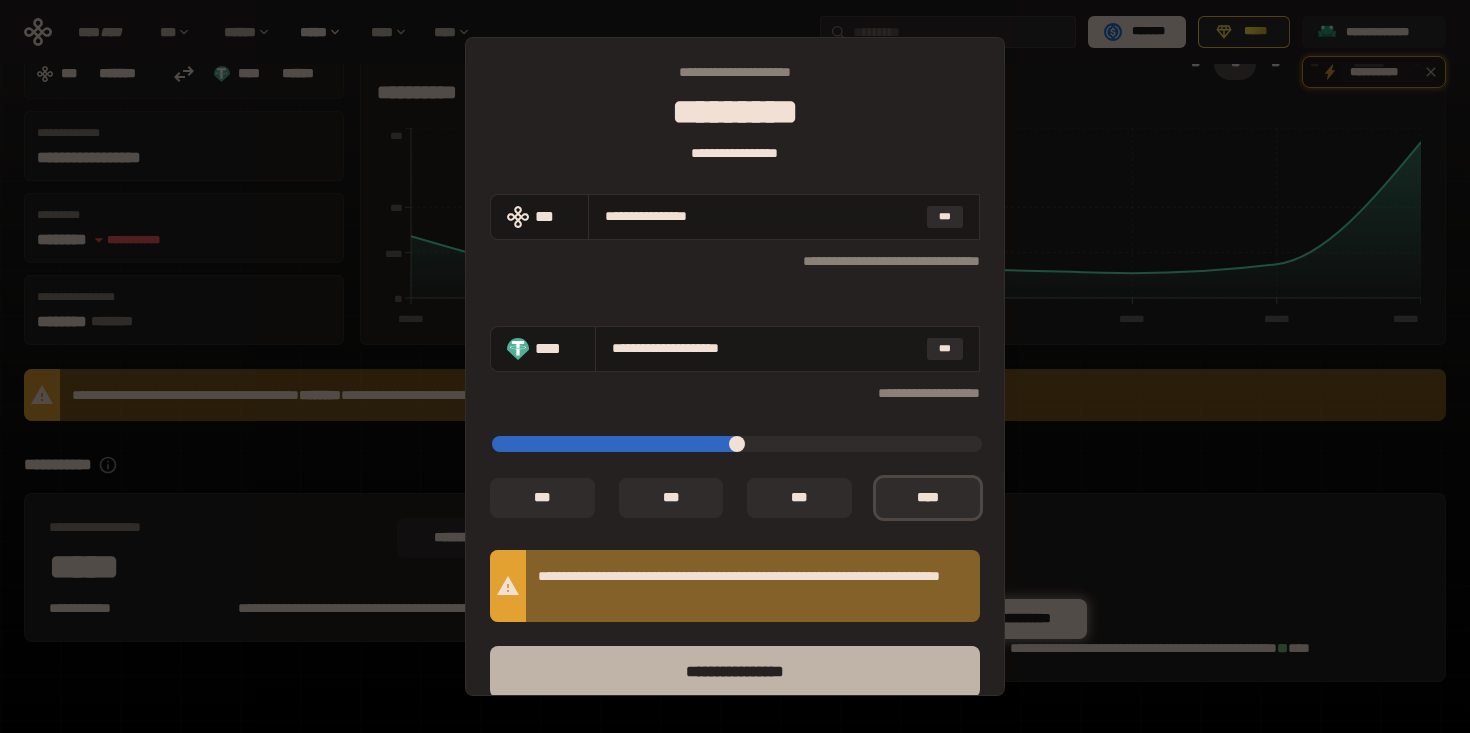 click on "****** *********" at bounding box center [735, 672] 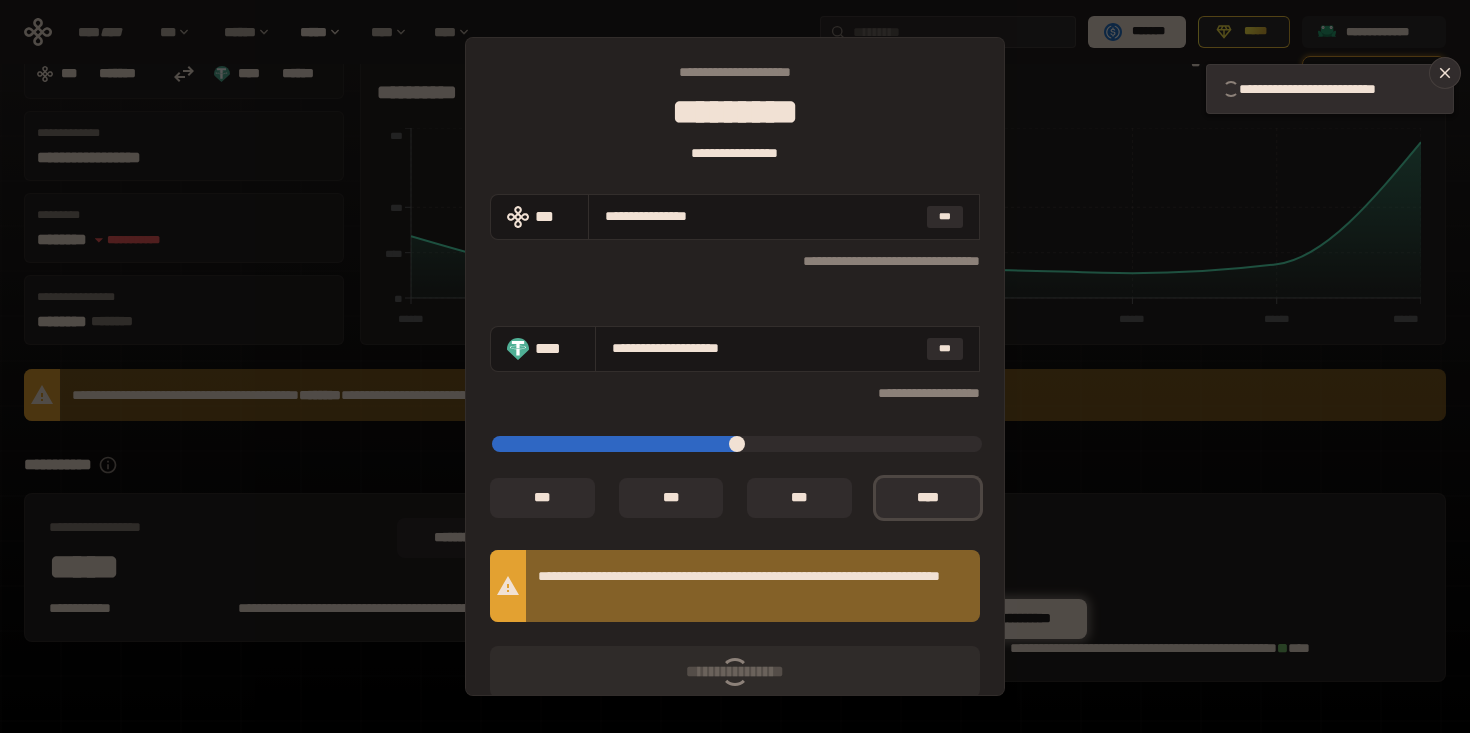 click on "[FIRST] [LAST] [EMAIL] [PHONE] [ADDRESS] [CITY] [STATE] [POSTAL_CODE] [COUNTRY] [CREDIT_CARD] [EXPIRY_DATE] [CVV] [NAME_ON_CARD] [BILLING_ADDRESS] [BILLING_CITY] [BILLING_STATE] [BILLING_POSTAL_CODE] [BILLING_COUNTRY] [PHONE_NUMBER] [DATE_OF_BIRTH] [AGE] [NATIONALITY] [PASSPORT_NUMBER] [DRIVER_LICENSE_NUMBER]" at bounding box center [735, 366] 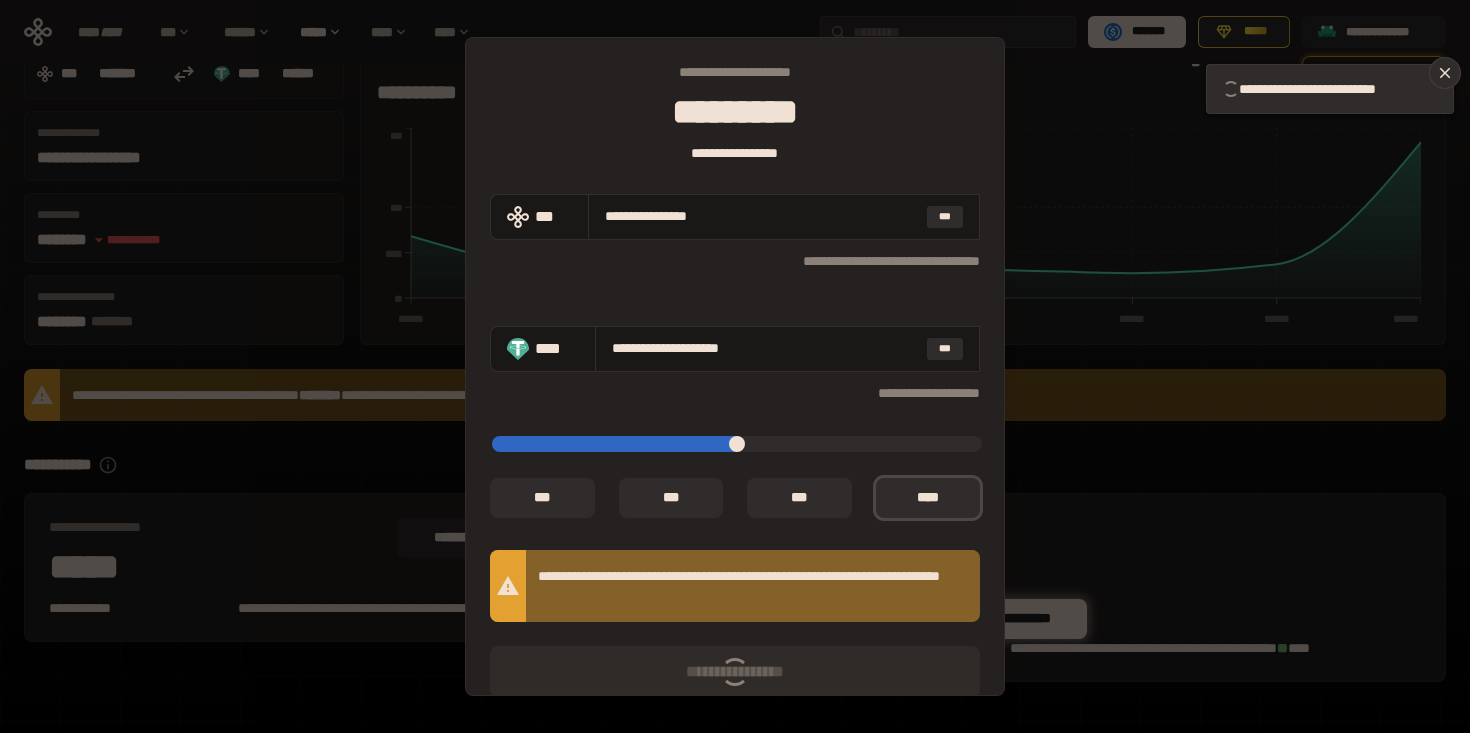 scroll, scrollTop: 0, scrollLeft: 0, axis: both 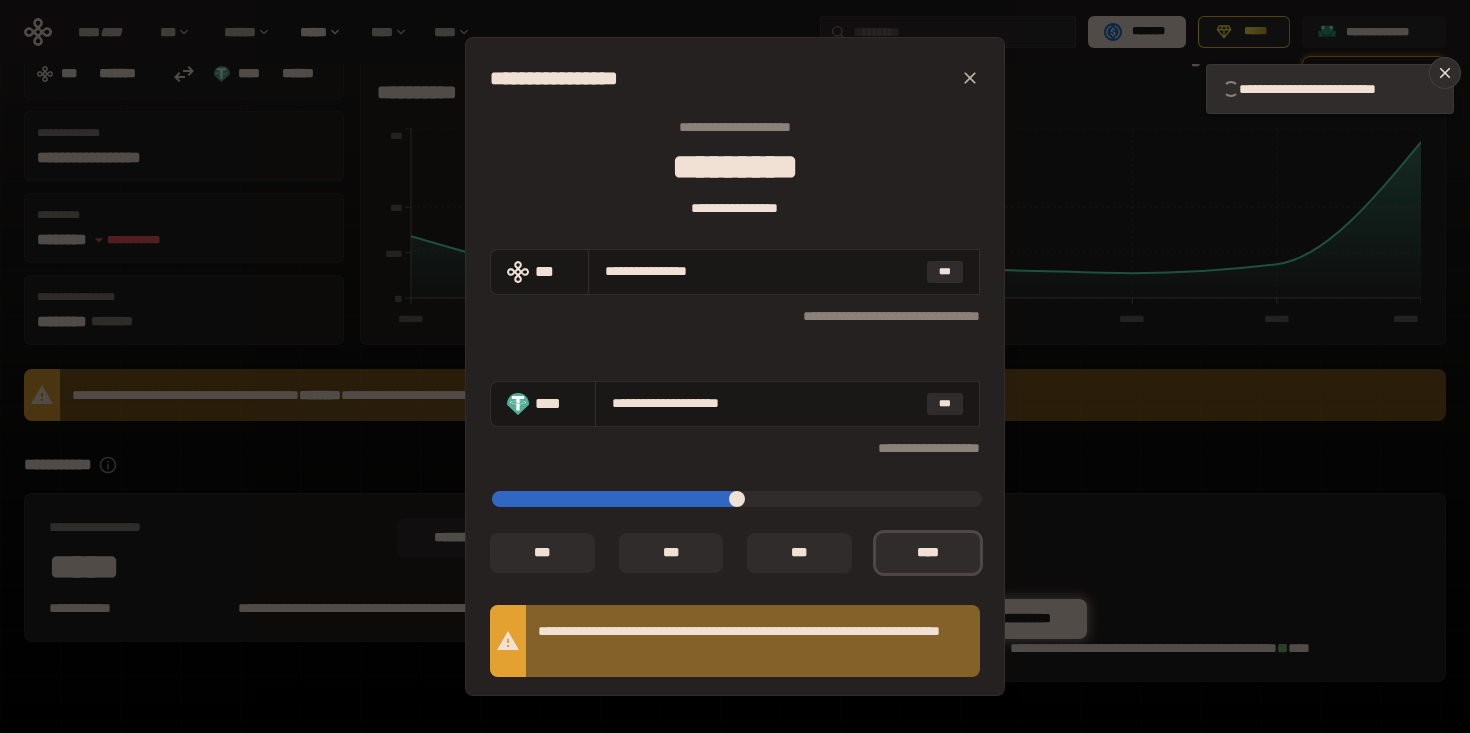 click 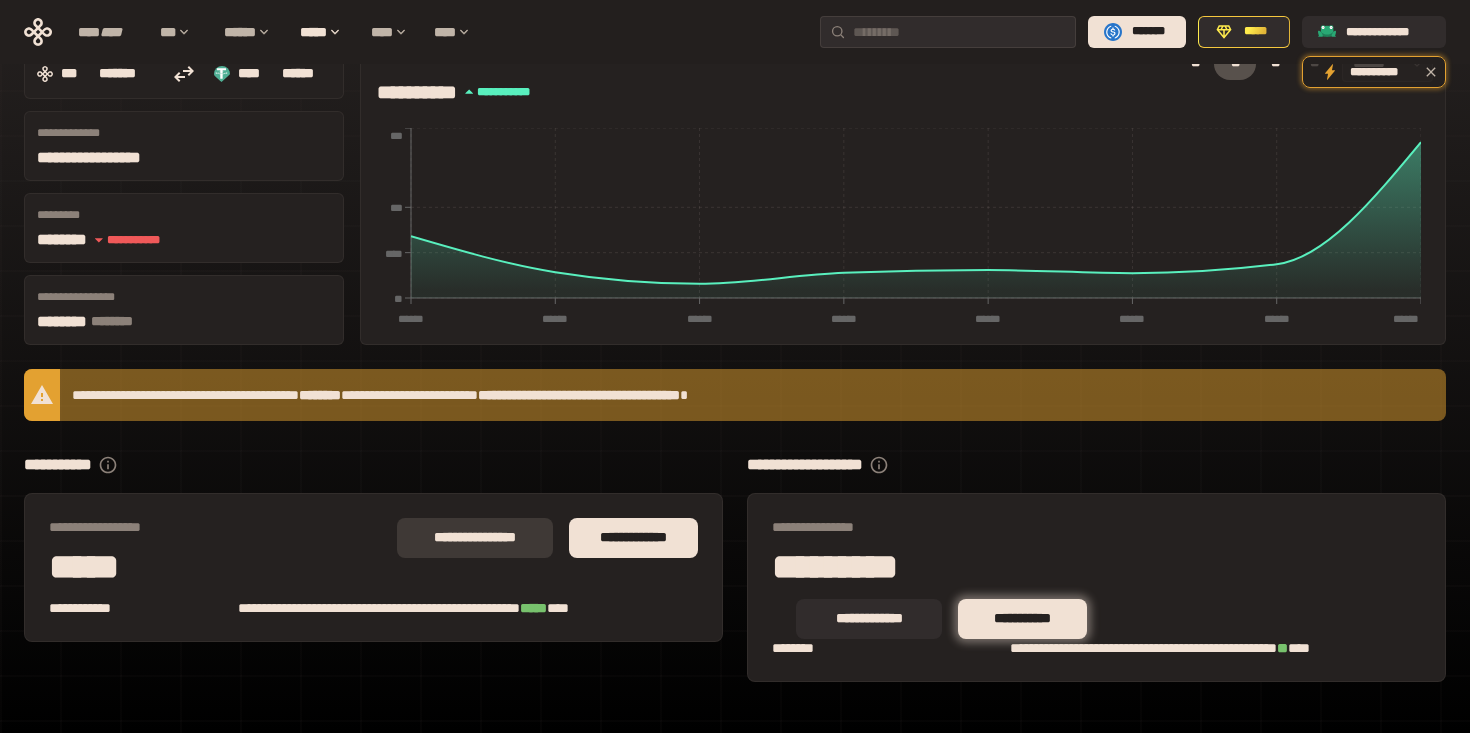 click on "**********" at bounding box center [475, 538] 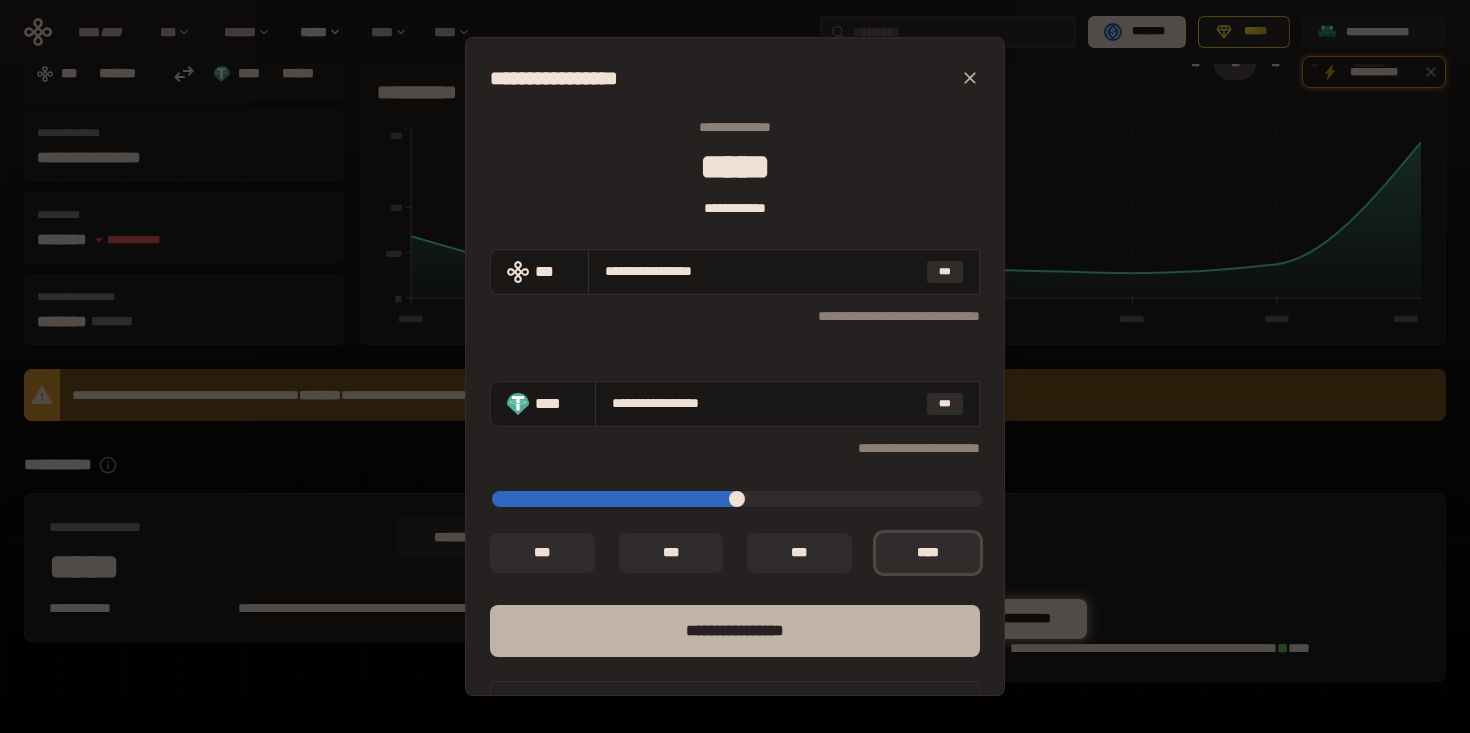 click on "****** *********" at bounding box center (735, 631) 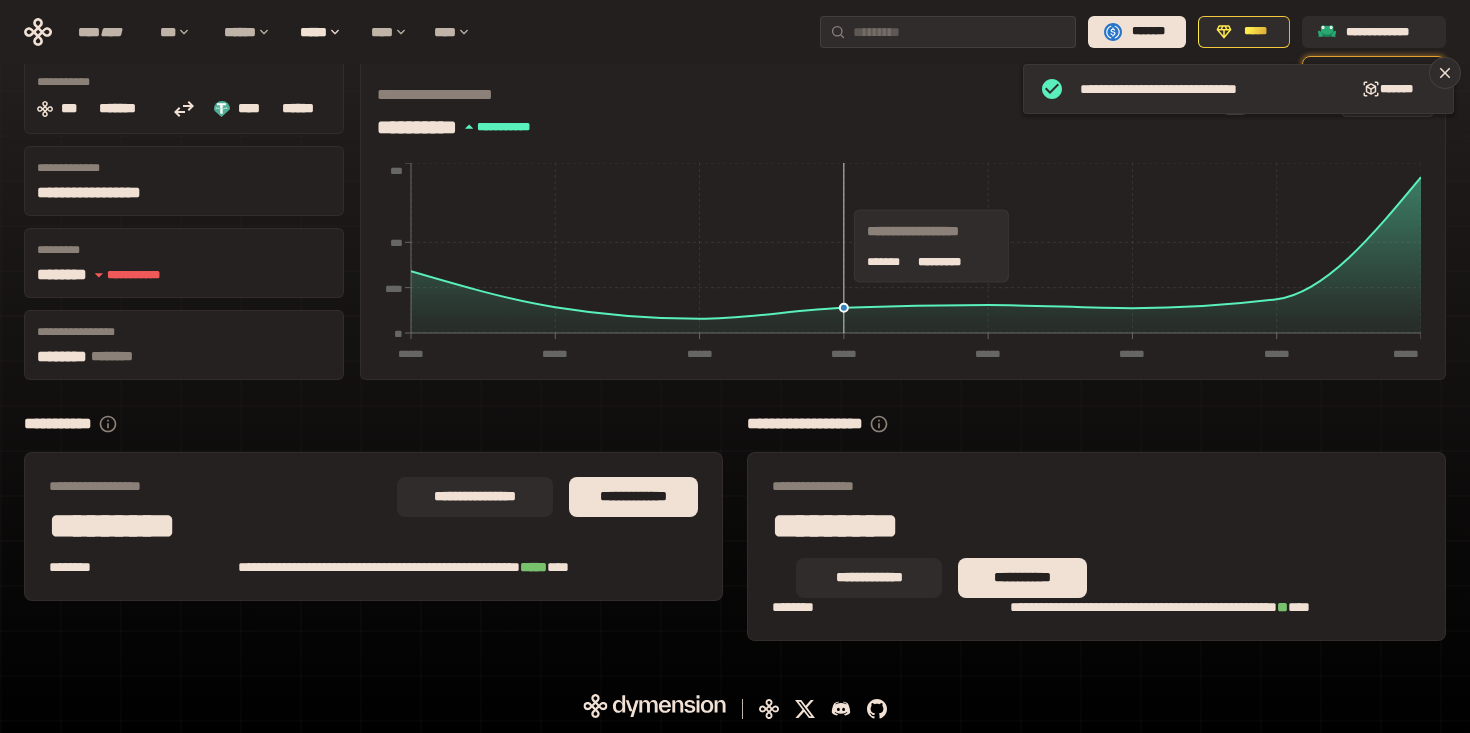 scroll, scrollTop: 87, scrollLeft: 0, axis: vertical 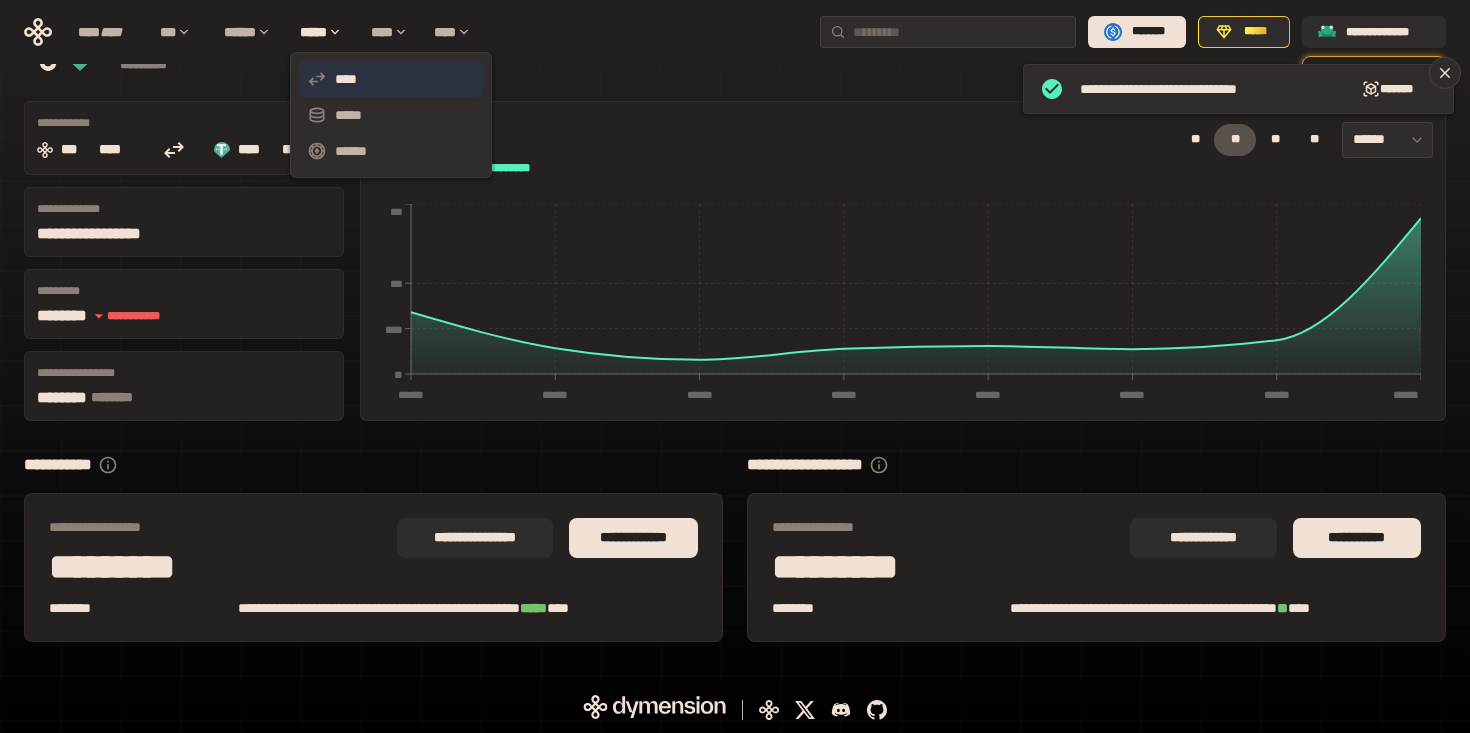 click 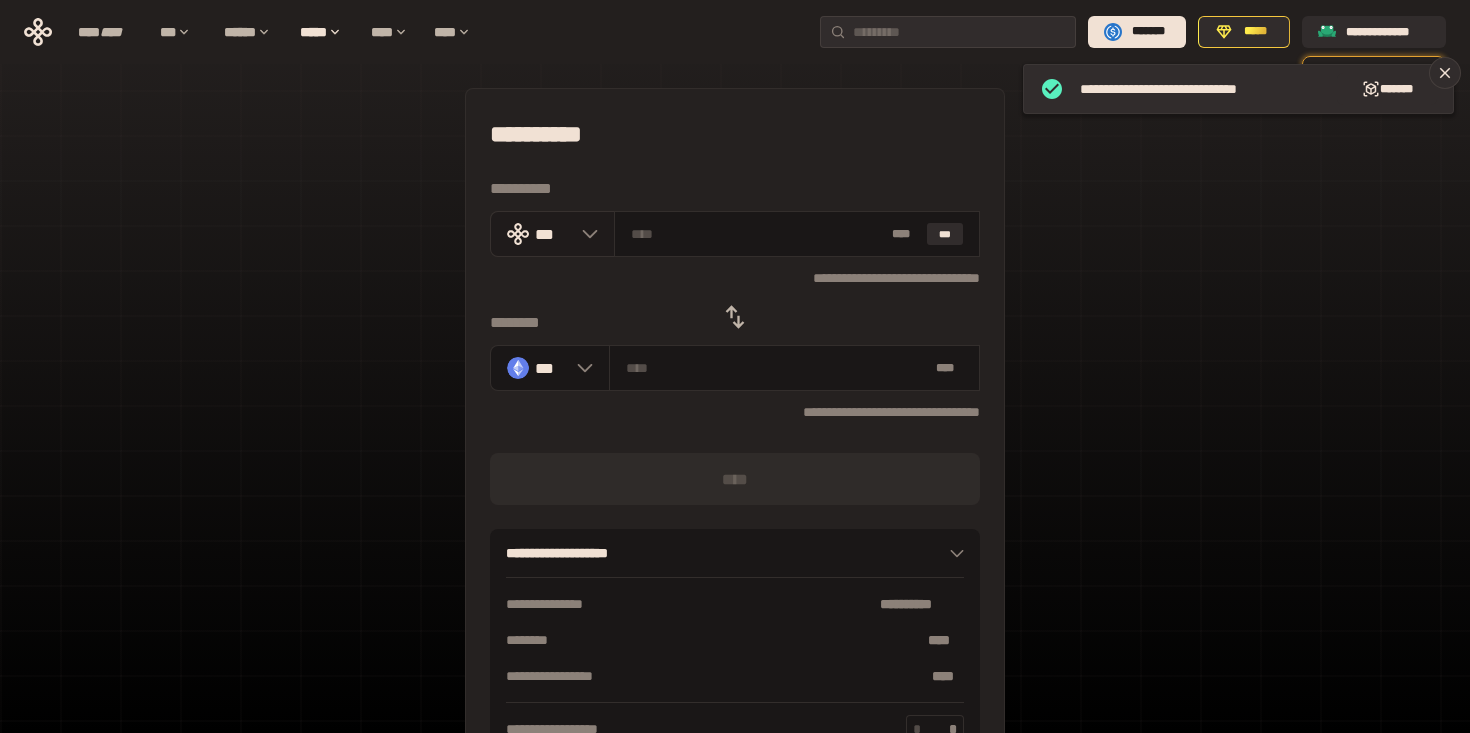 click on "***" at bounding box center (553, 234) 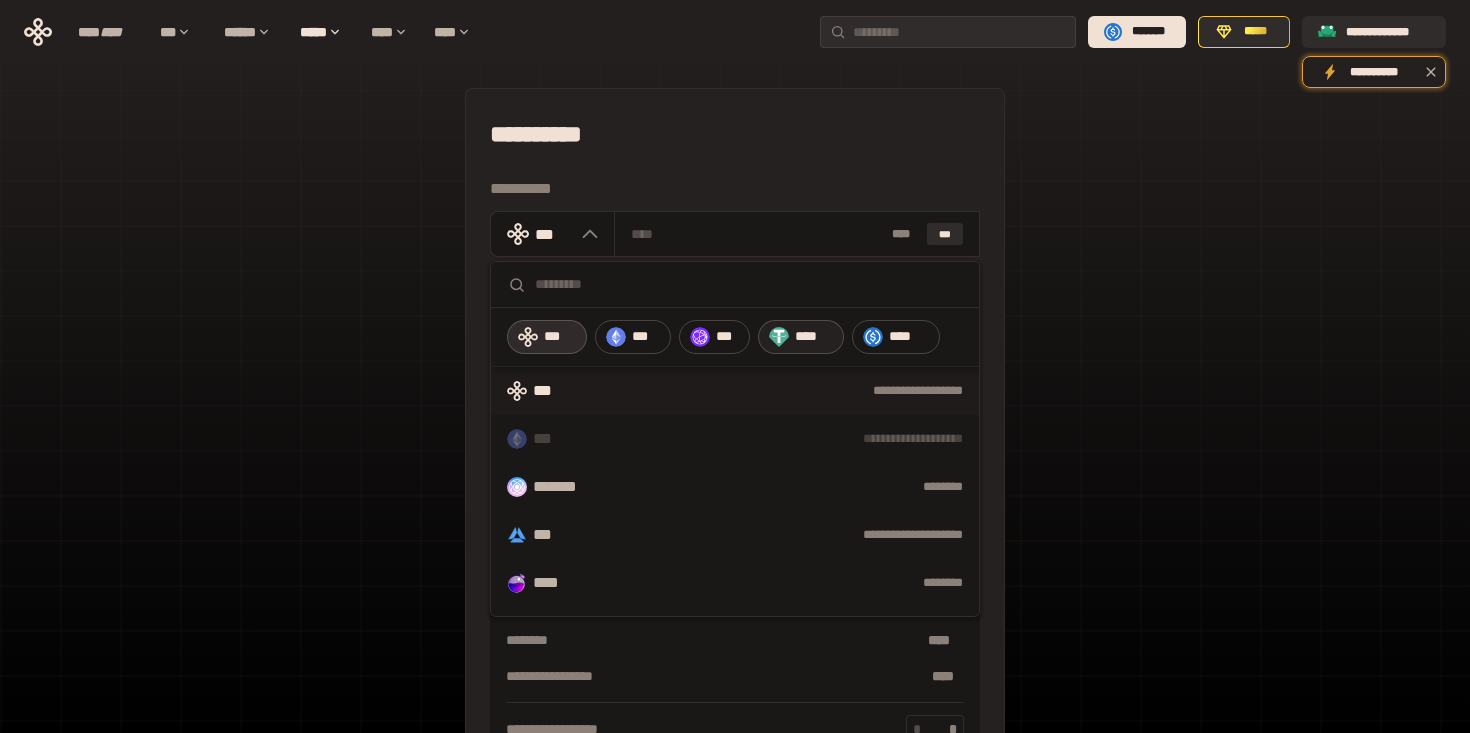 click on "****" at bounding box center [801, 337] 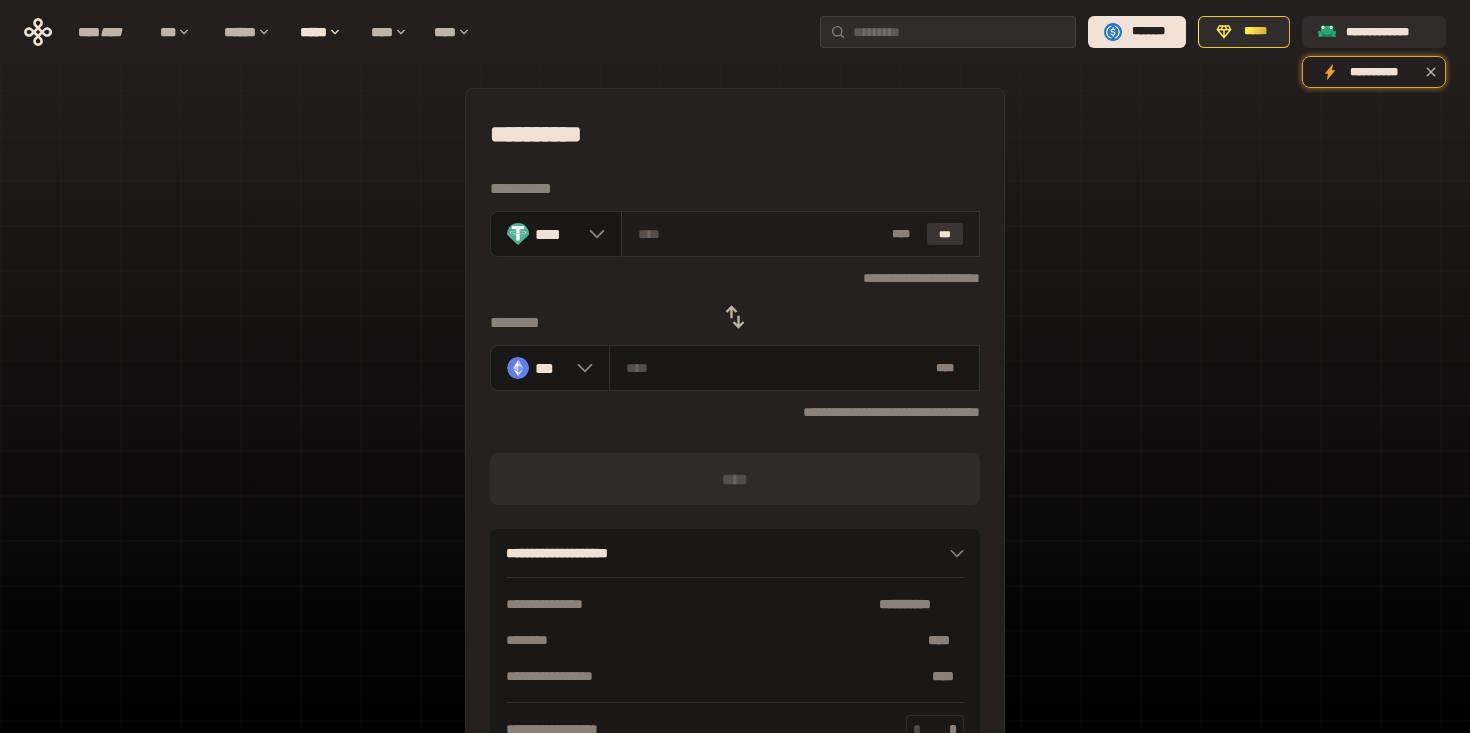 click on "***" at bounding box center [945, 234] 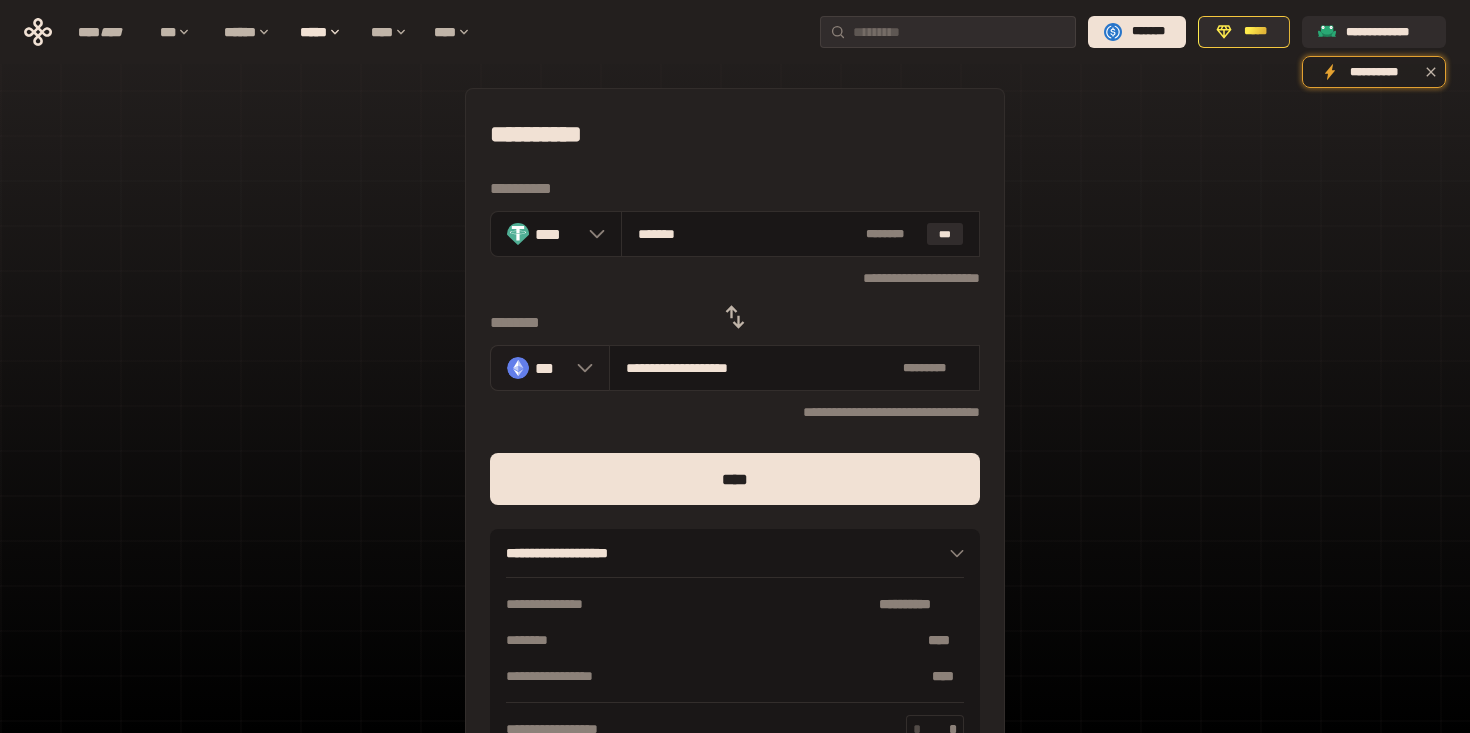 click on "***" at bounding box center [551, 368] 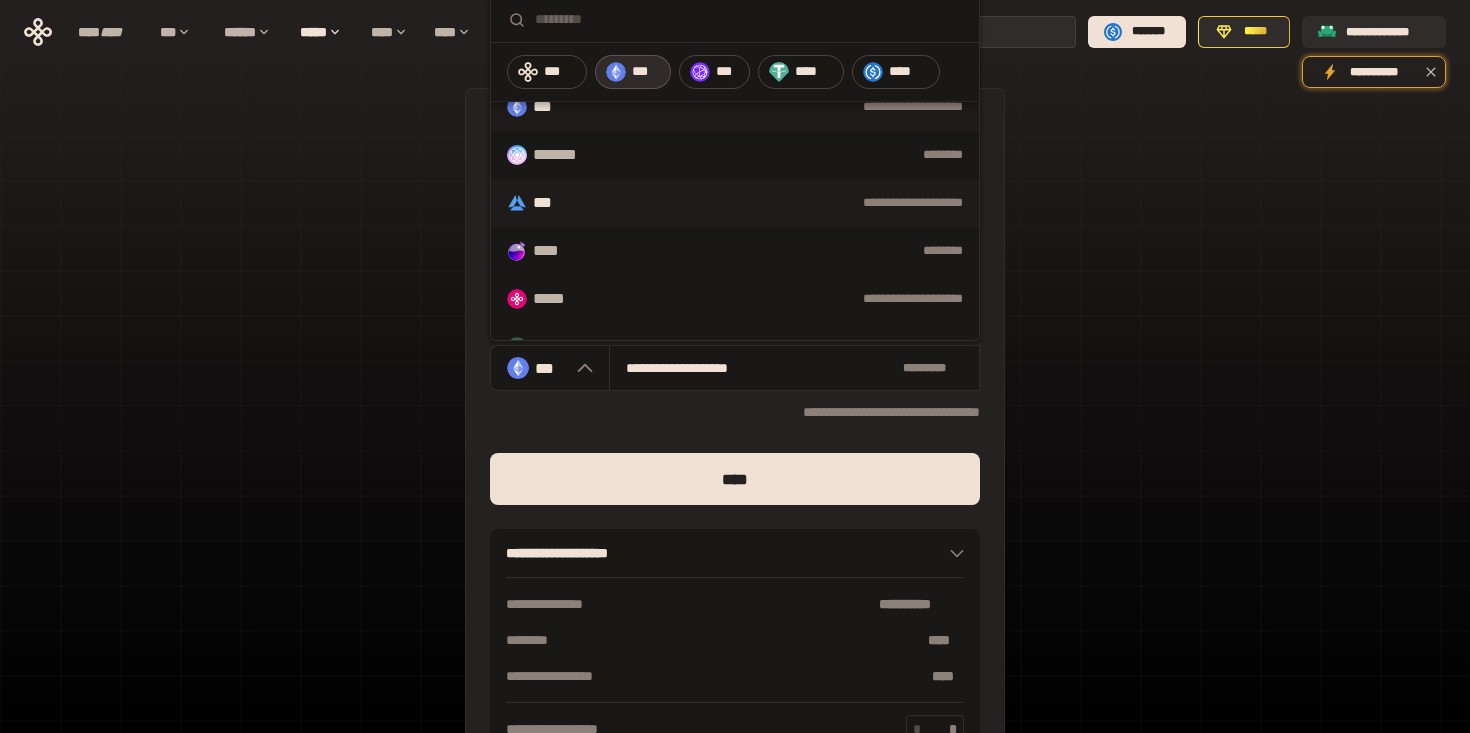 scroll, scrollTop: 105, scrollLeft: 0, axis: vertical 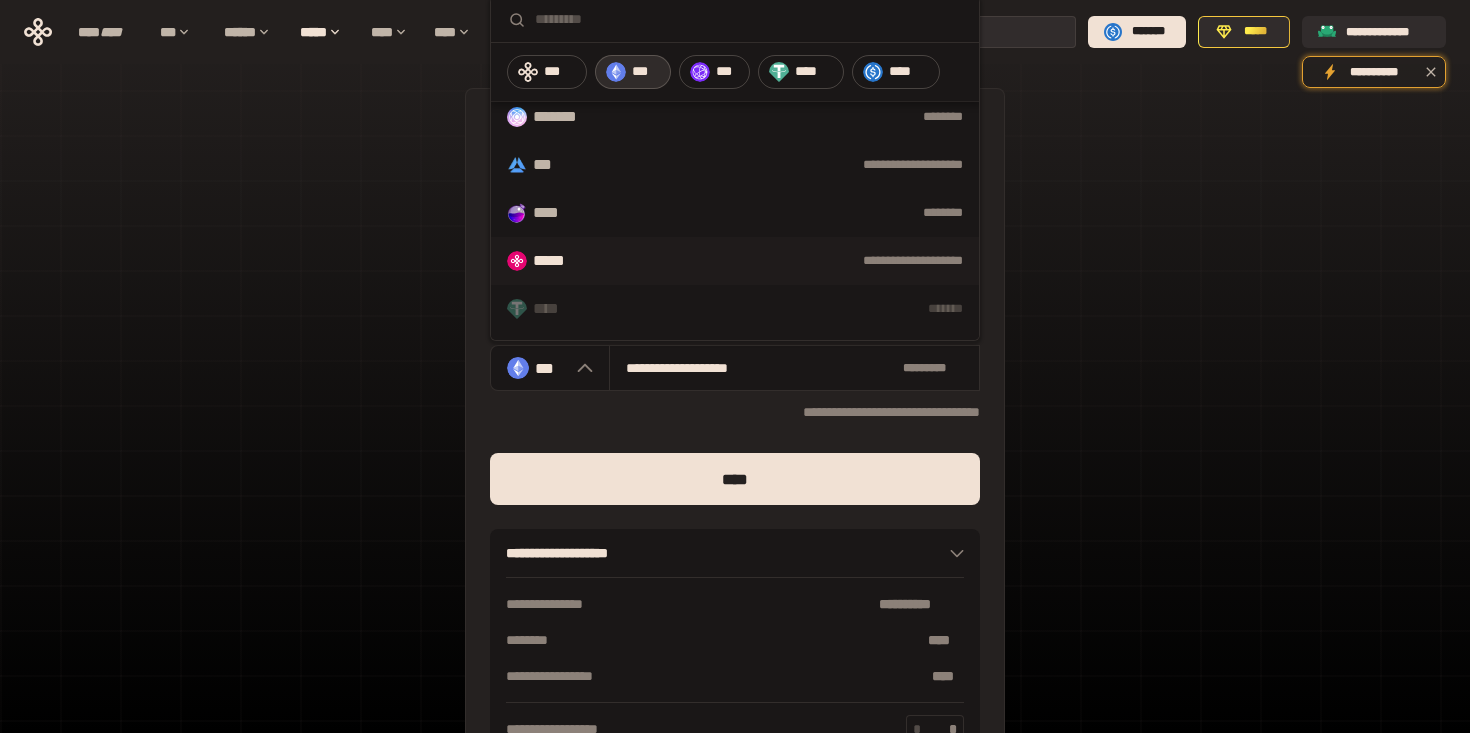 click on "**********" at bounding box center [785, 261] 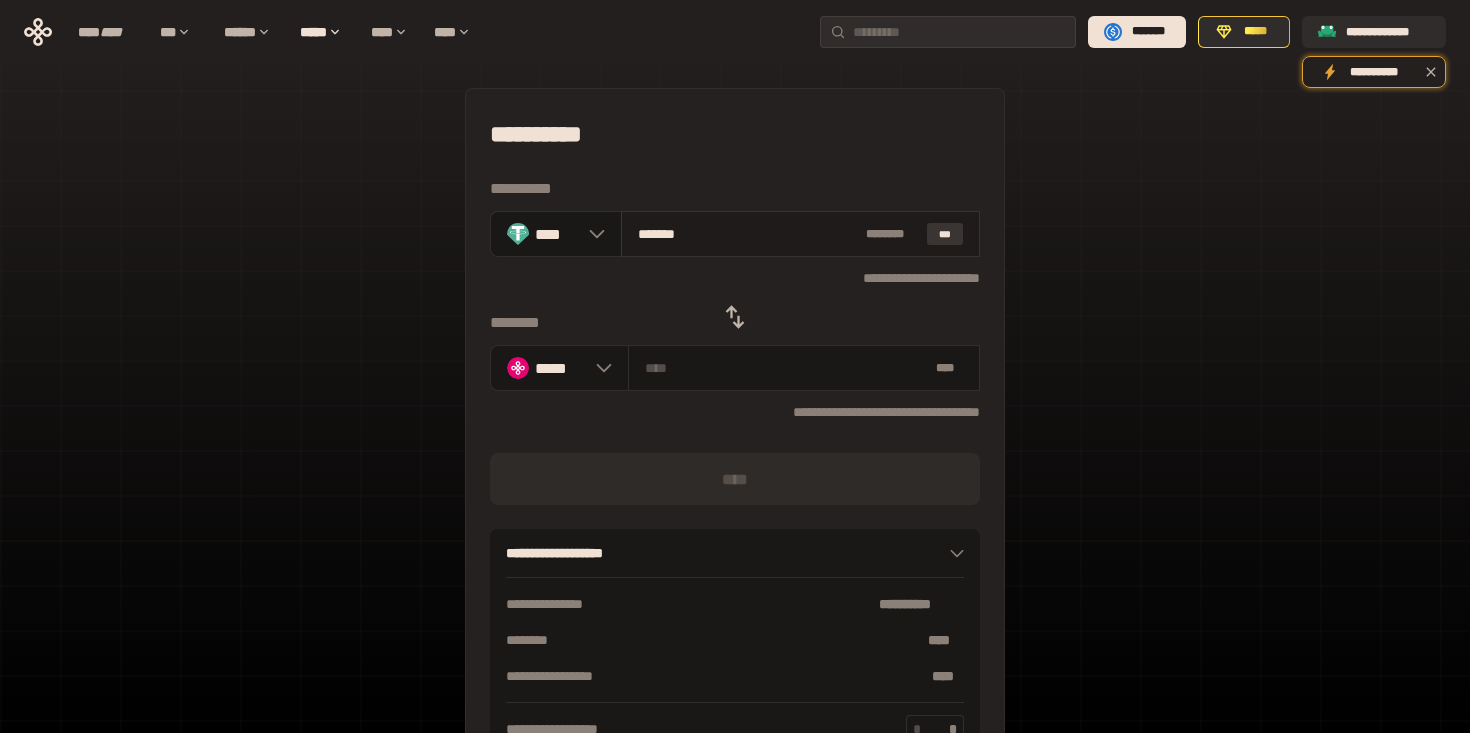 click on "***" at bounding box center (945, 234) 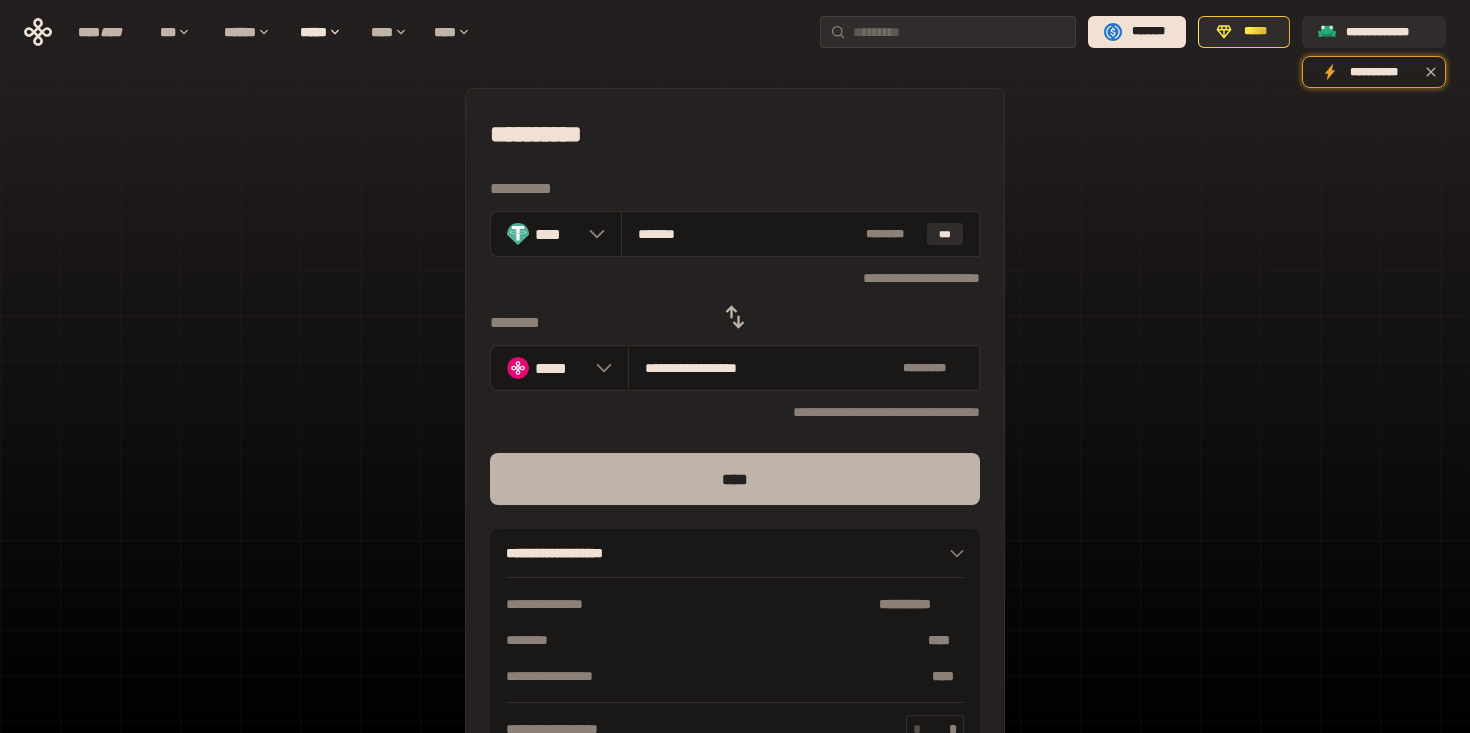 click on "****" at bounding box center [735, 479] 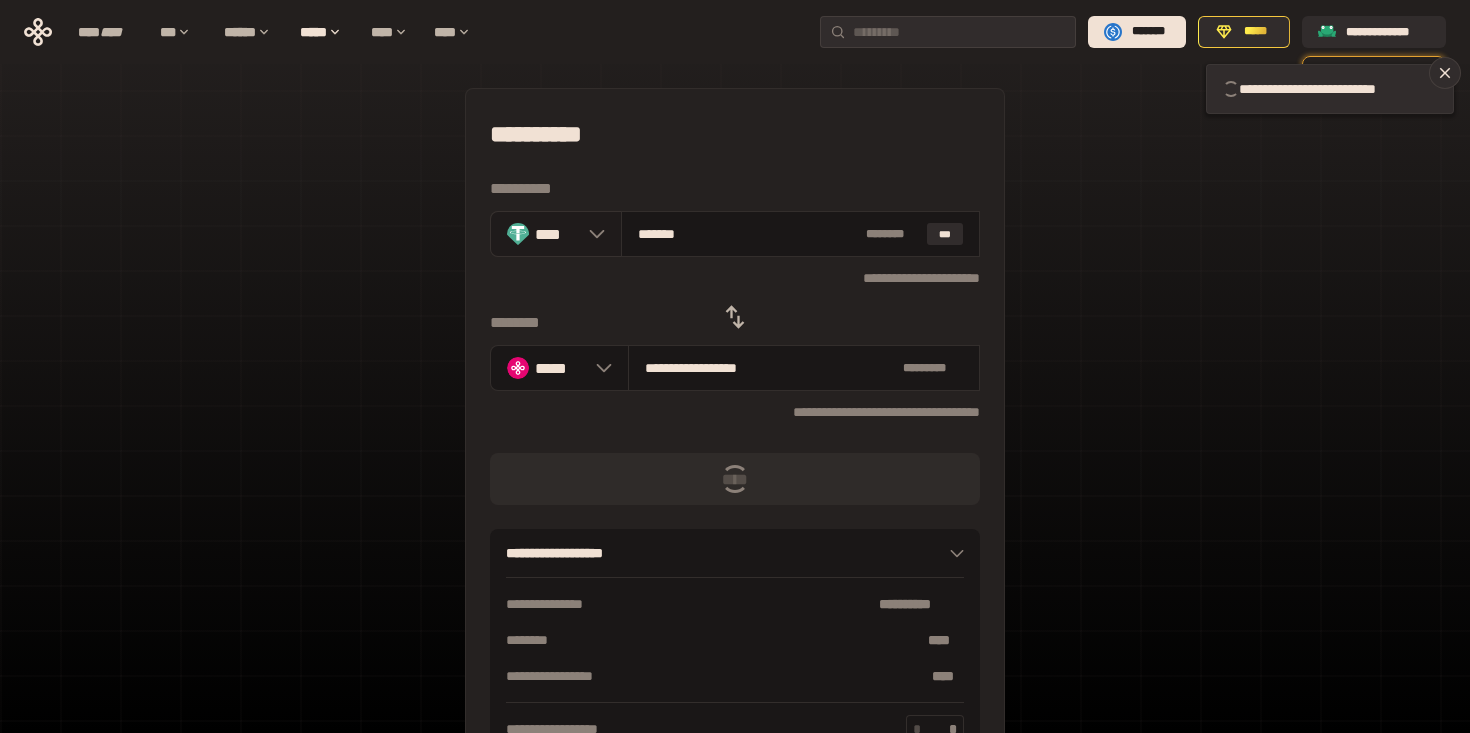 click on "****" at bounding box center (557, 234) 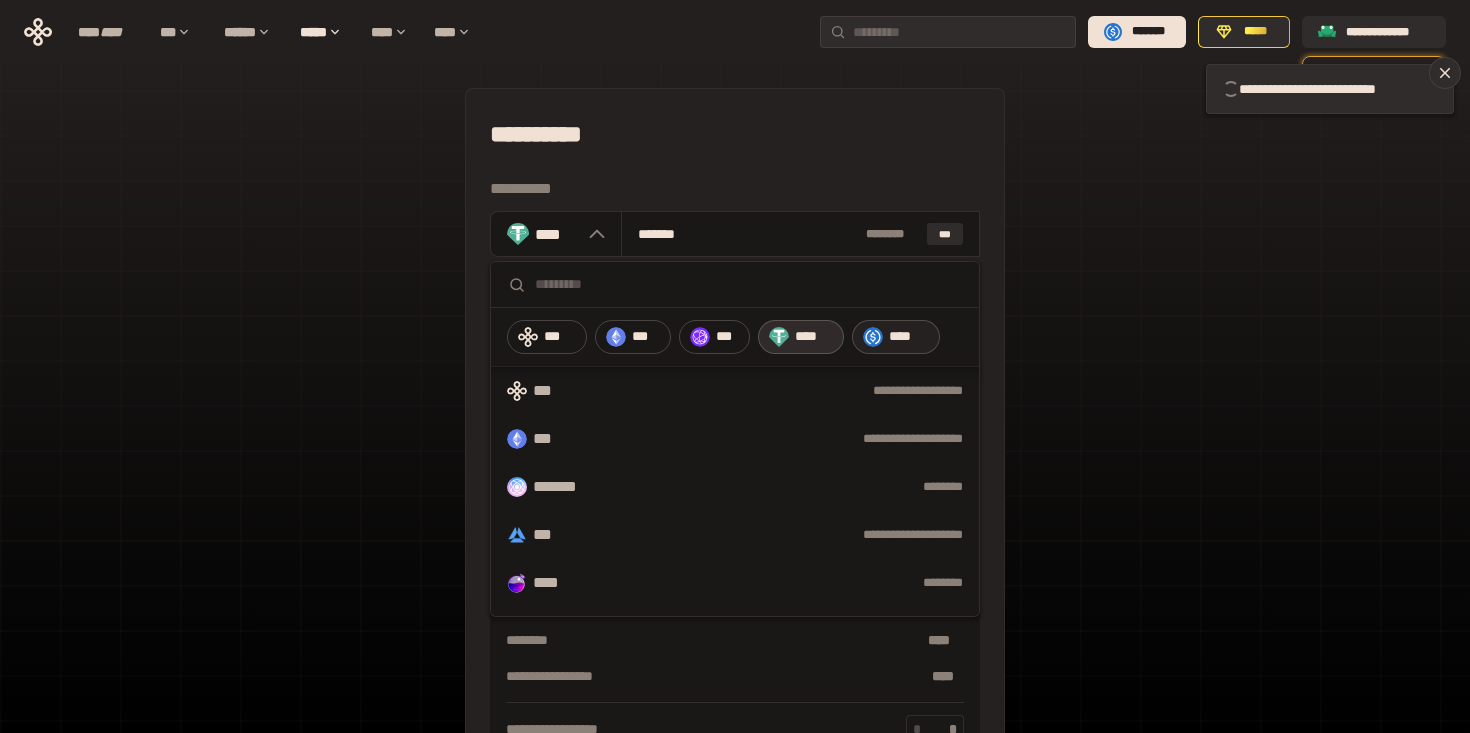 click at bounding box center (873, 337) 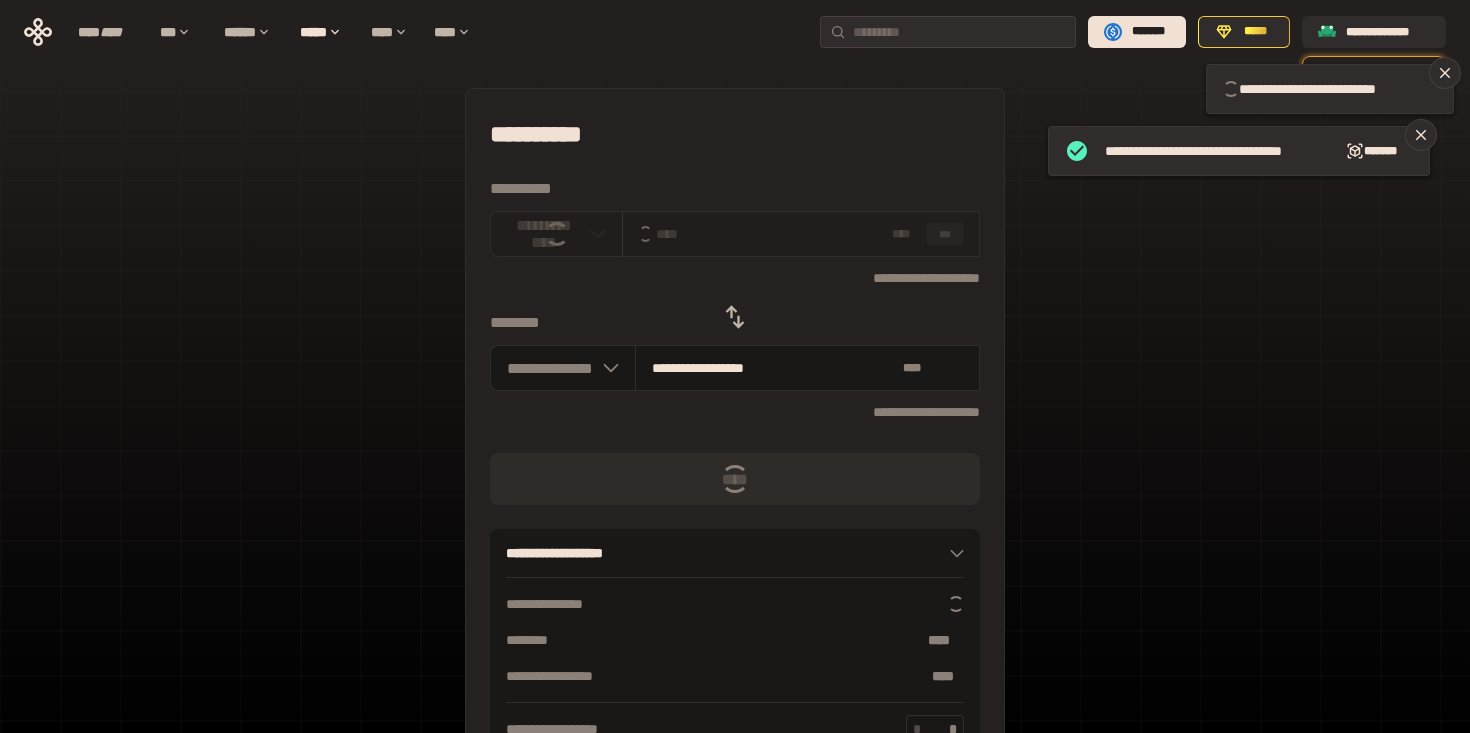 type 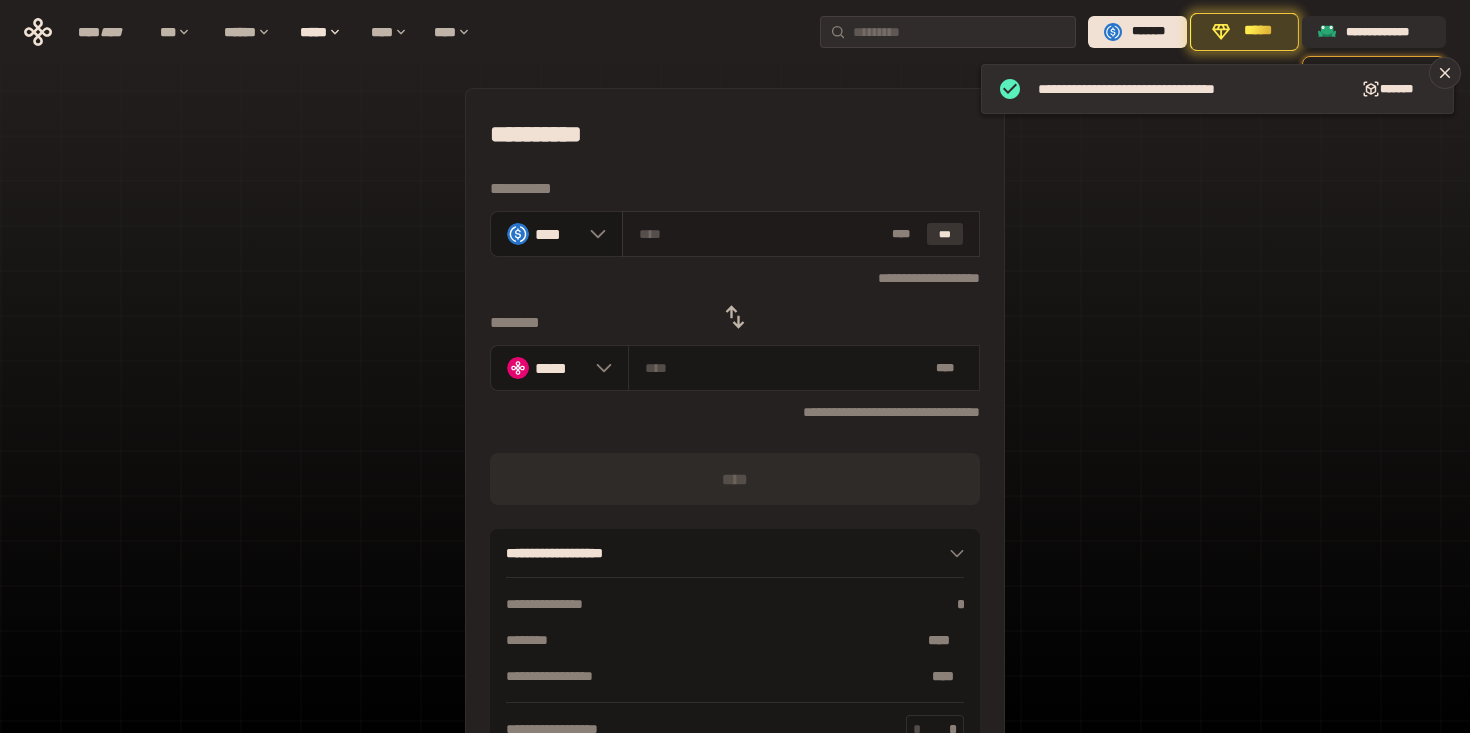click on "***" at bounding box center (945, 234) 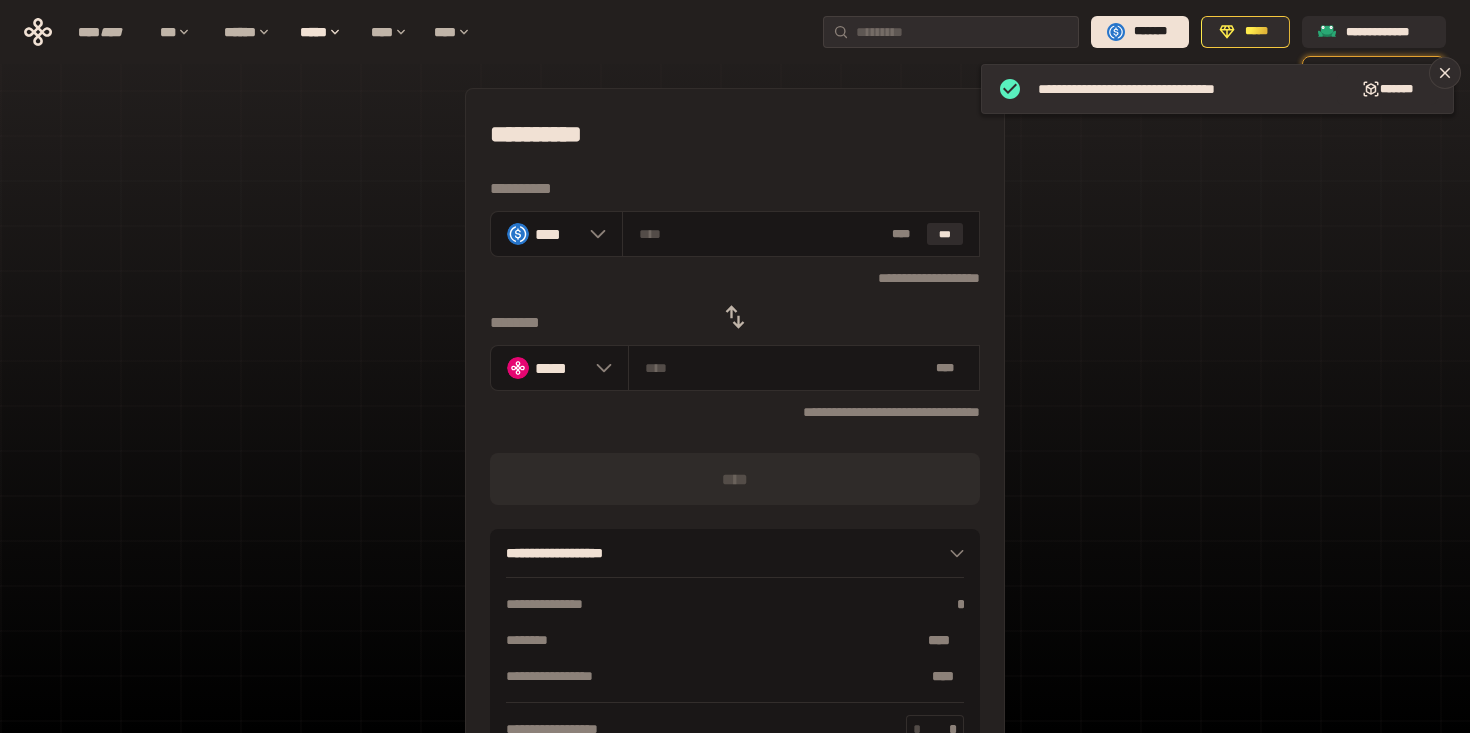 click 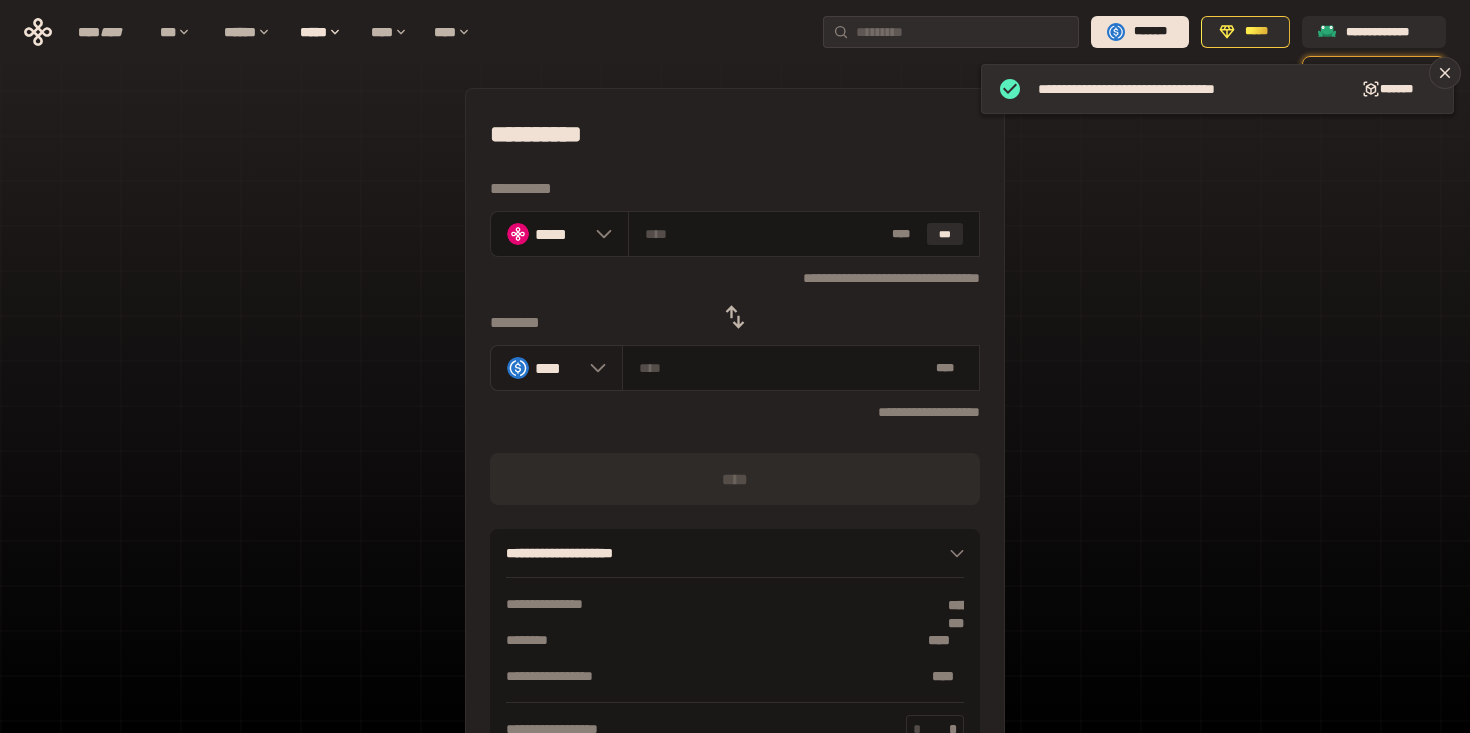 click on "****" at bounding box center (557, 368) 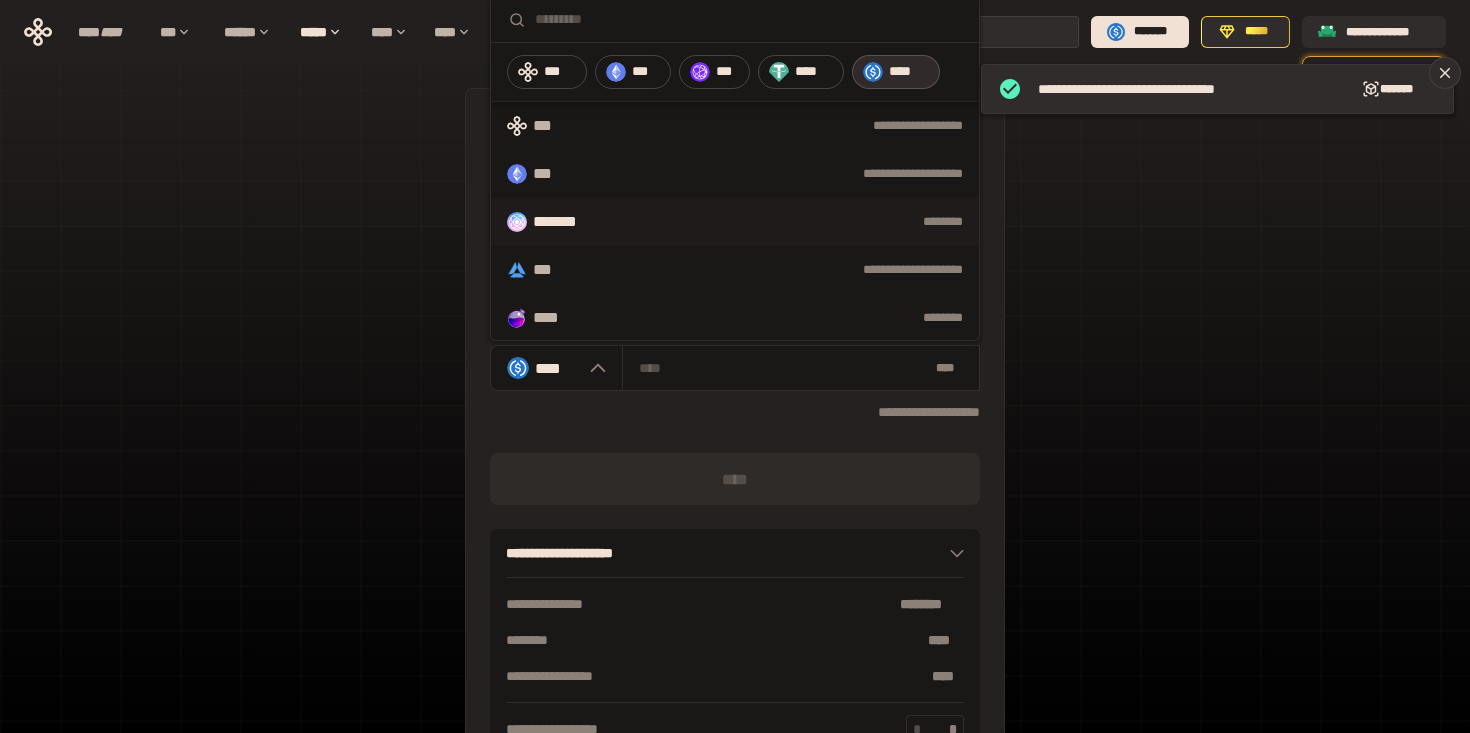 click on "********" at bounding box center [788, 222] 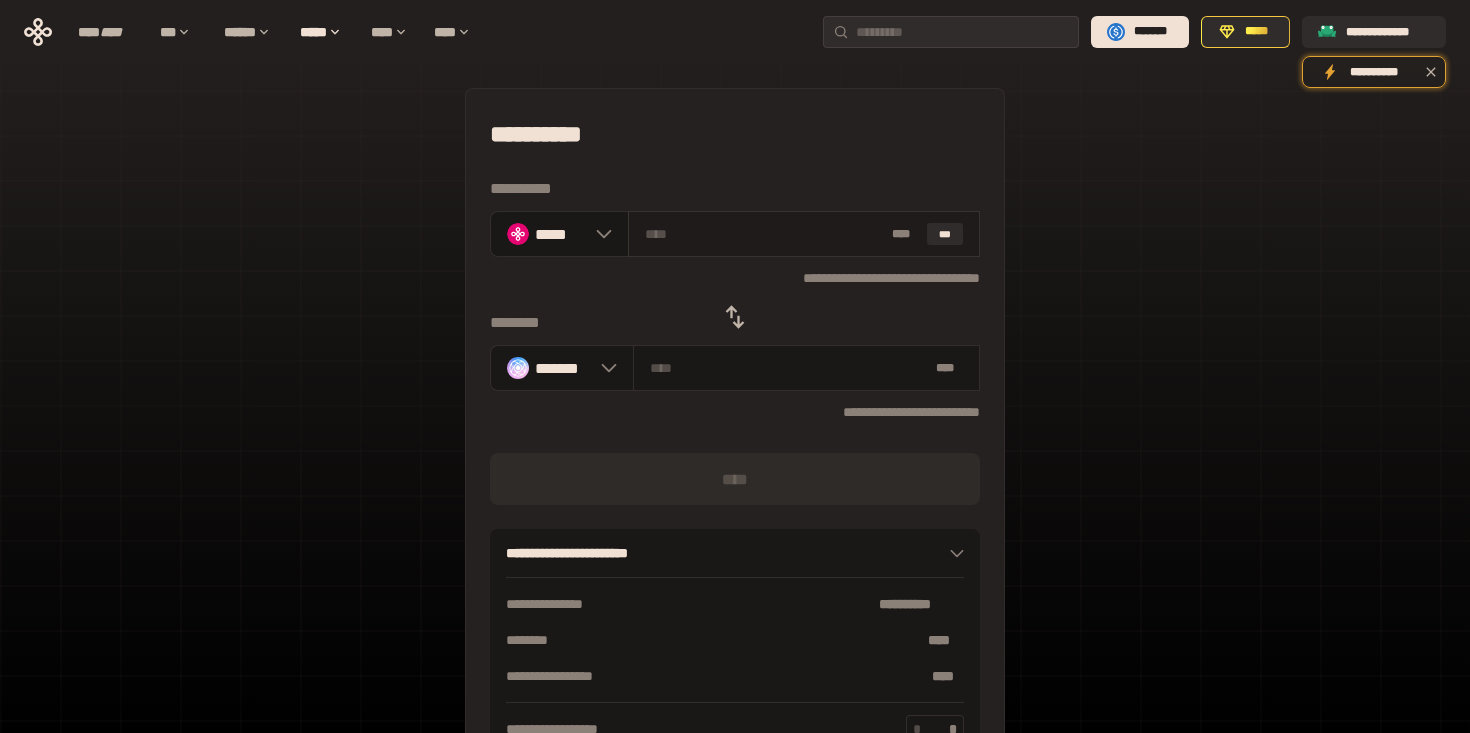 click at bounding box center (765, 234) 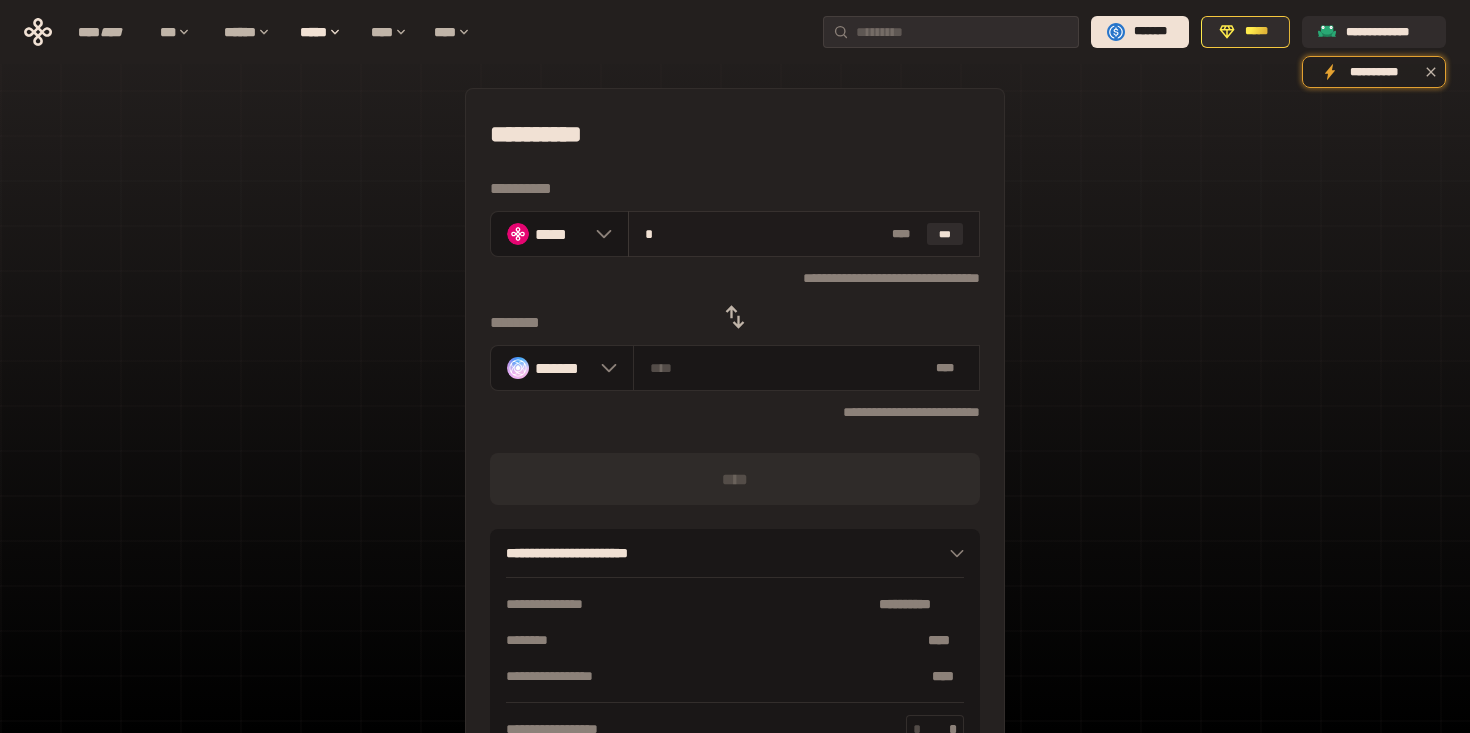 type on "********" 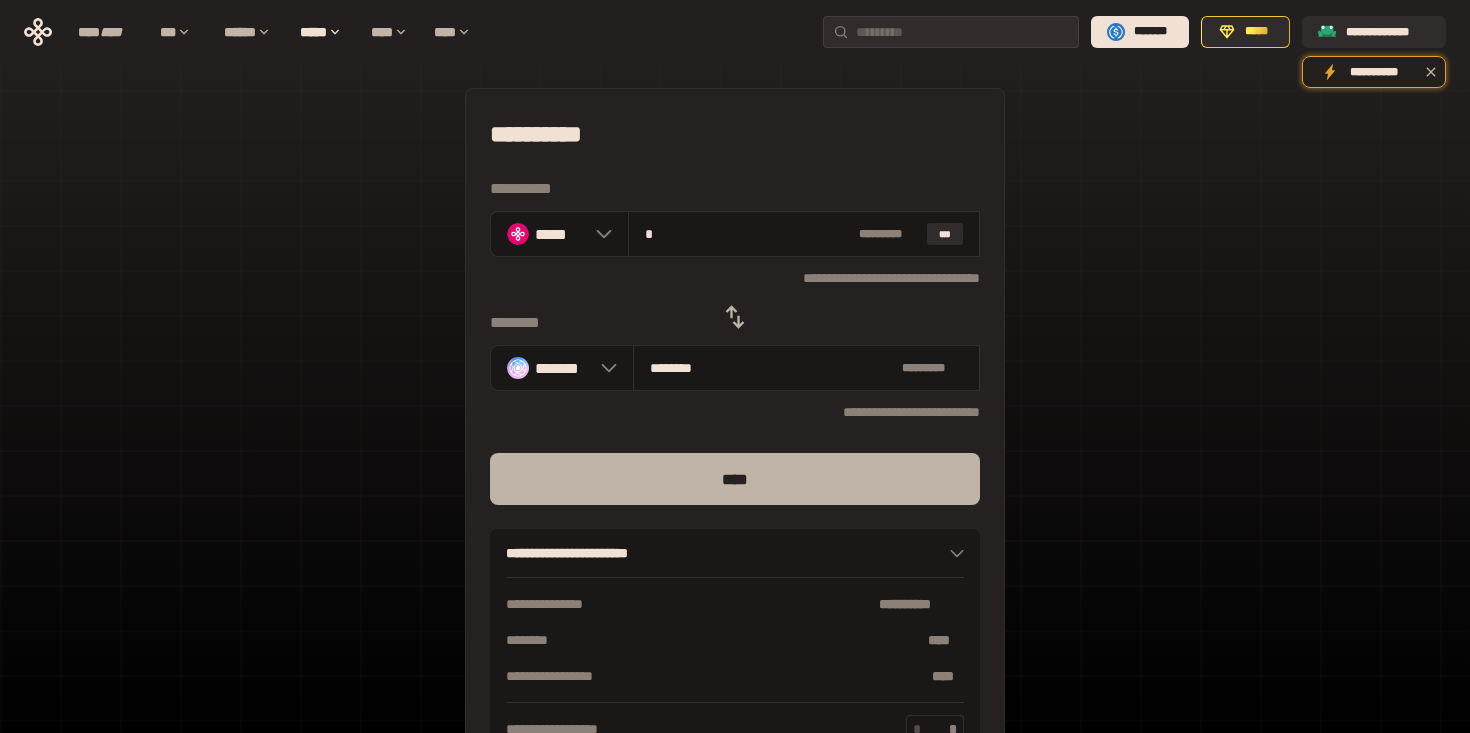 type on "*" 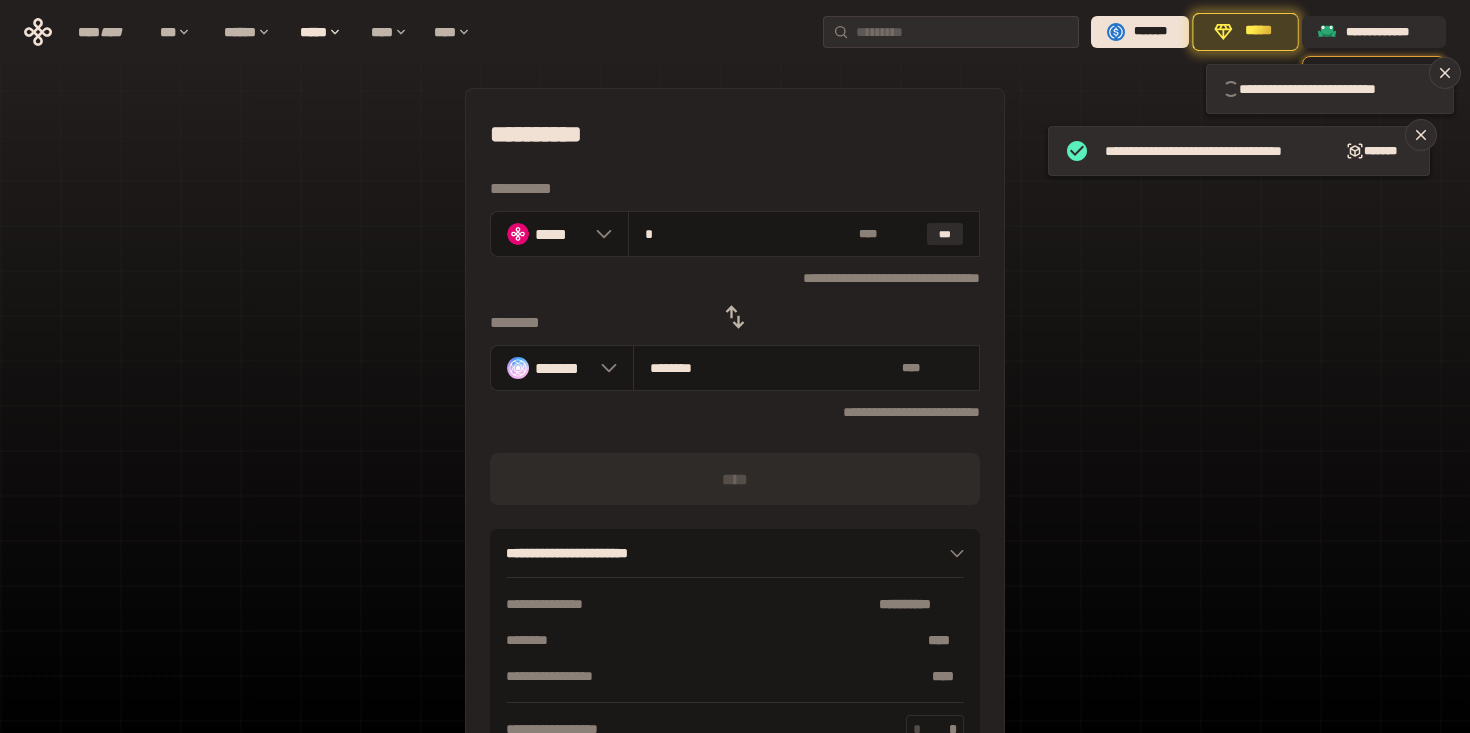 type 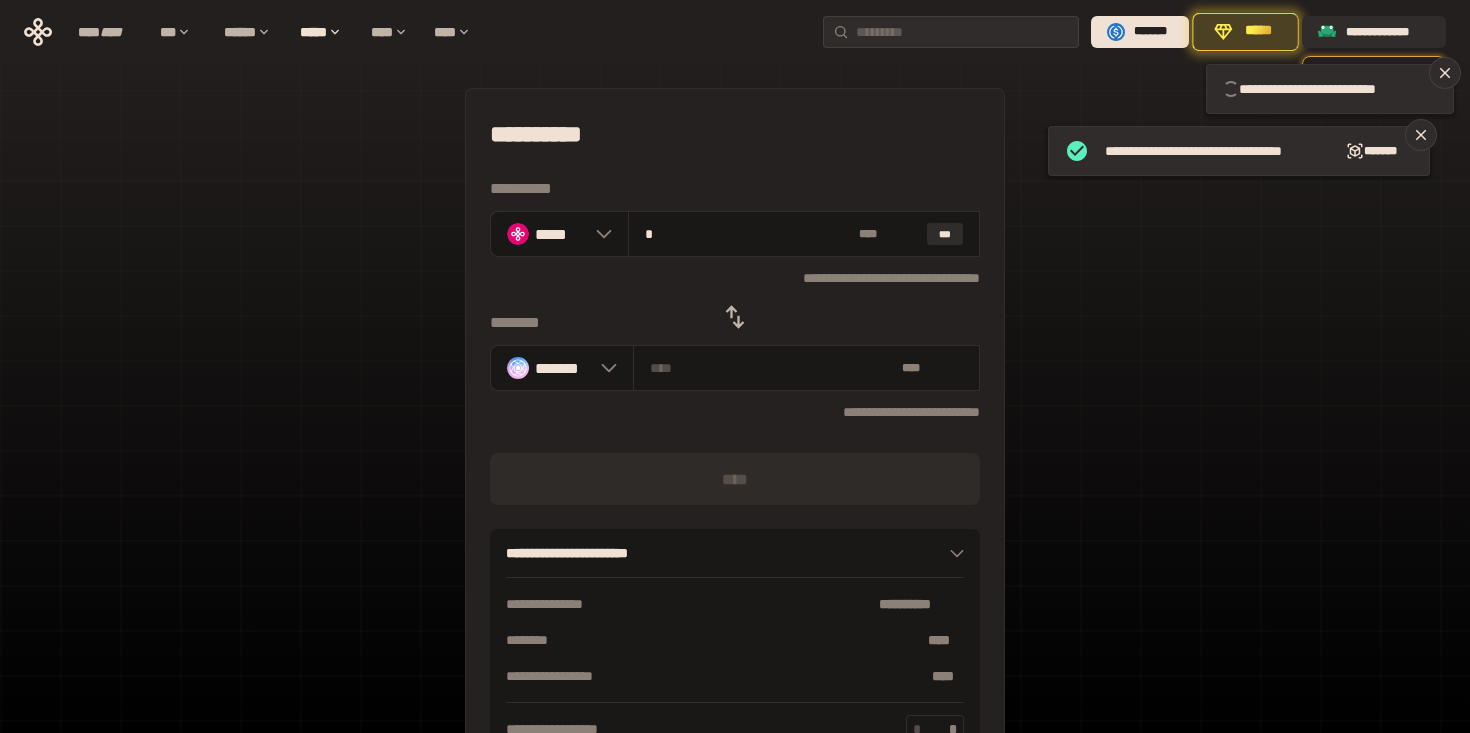 type 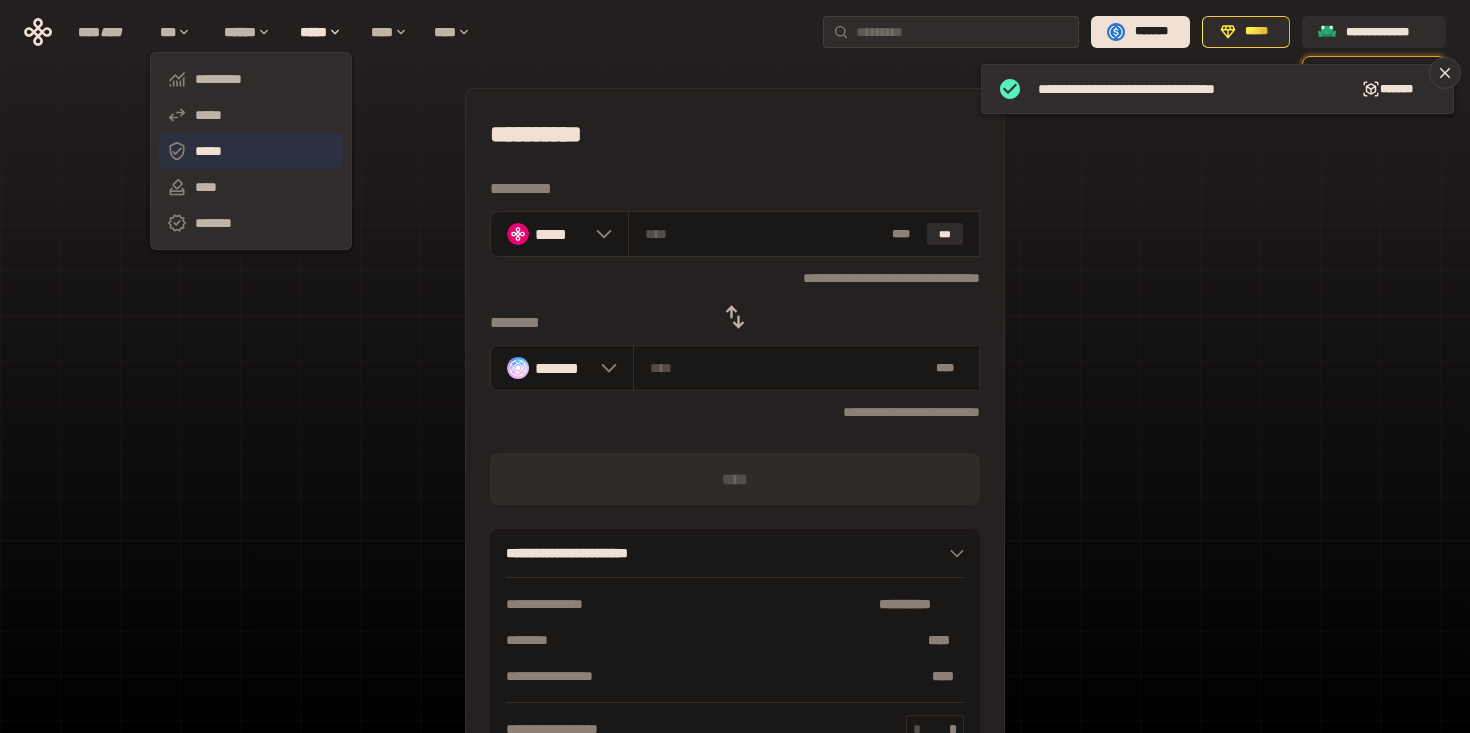 click on "*****" at bounding box center [251, 151] 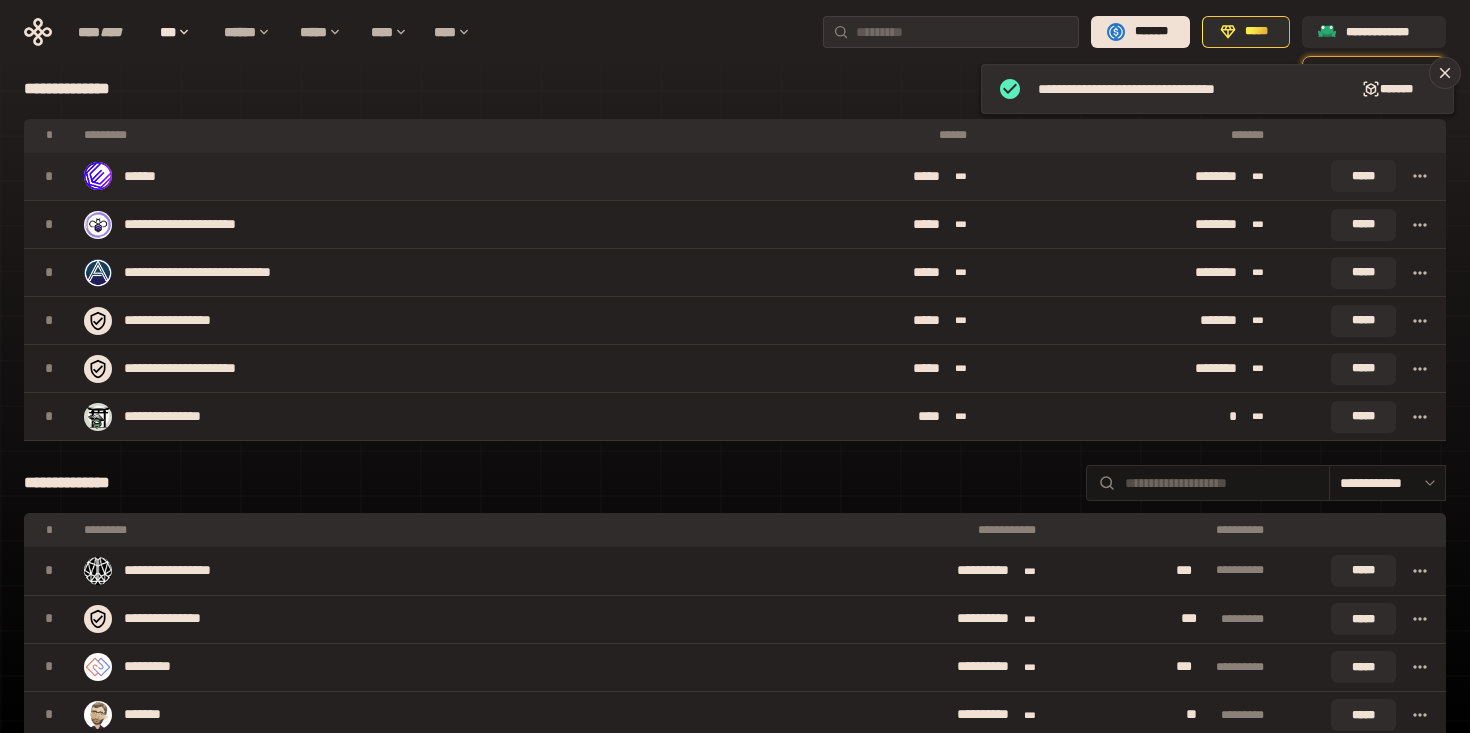 scroll, scrollTop: 261, scrollLeft: 0, axis: vertical 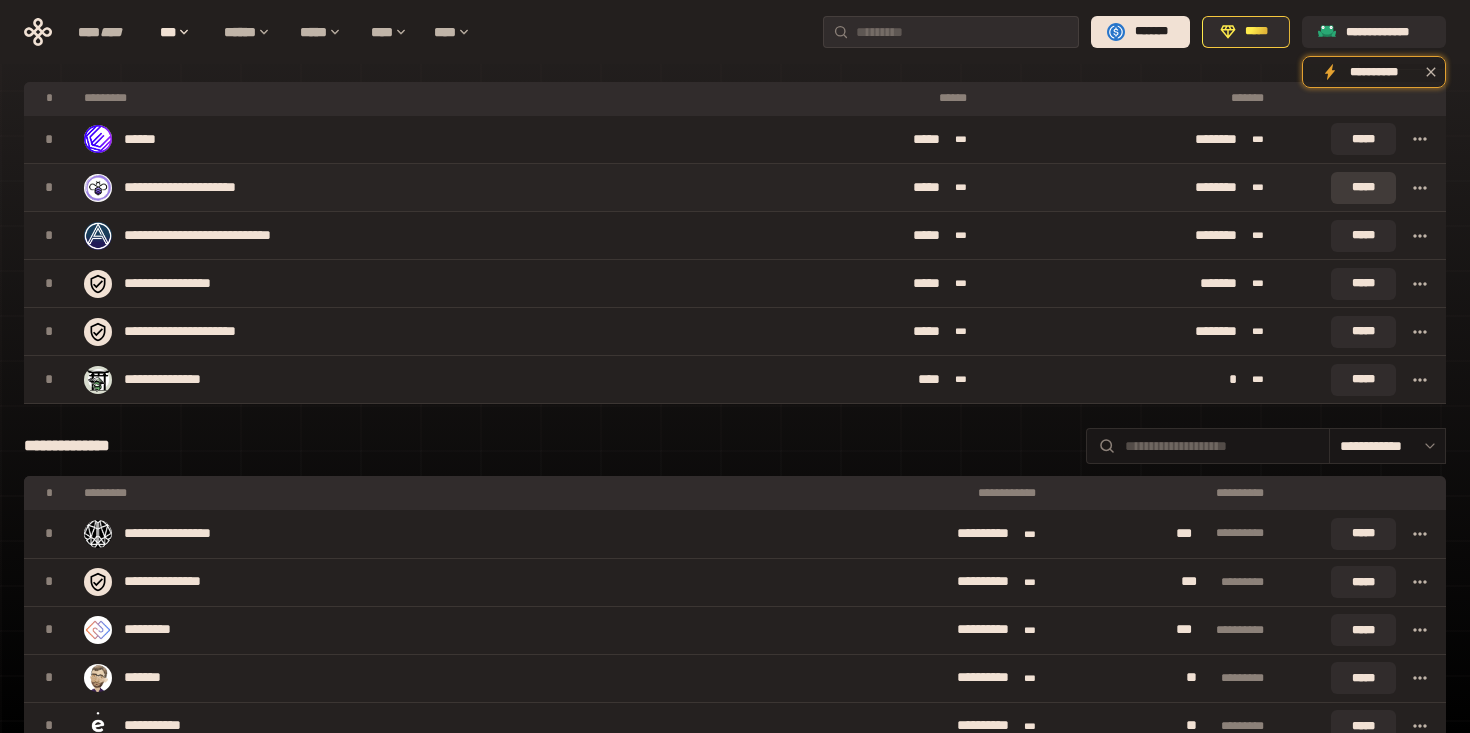click on "*****" at bounding box center (1363, 188) 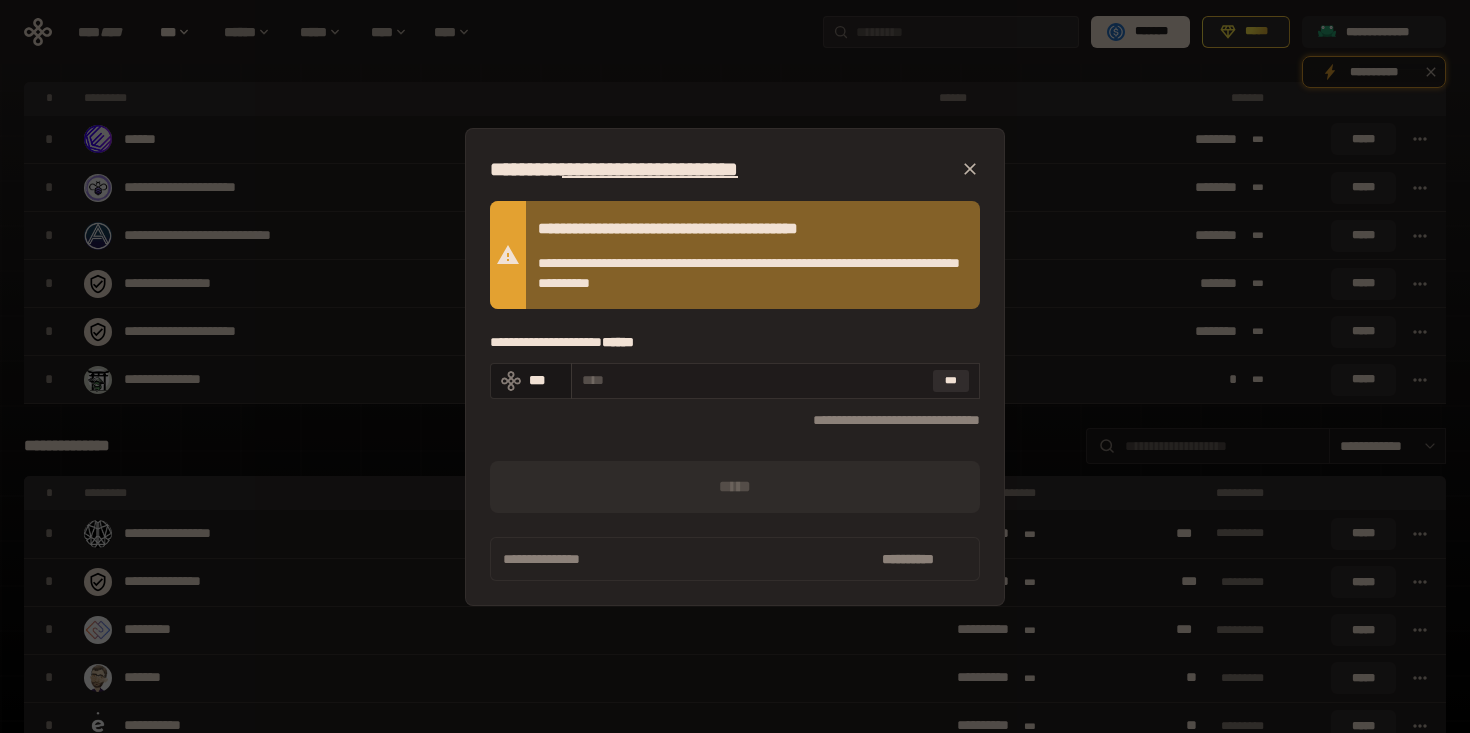 click at bounding box center [753, 380] 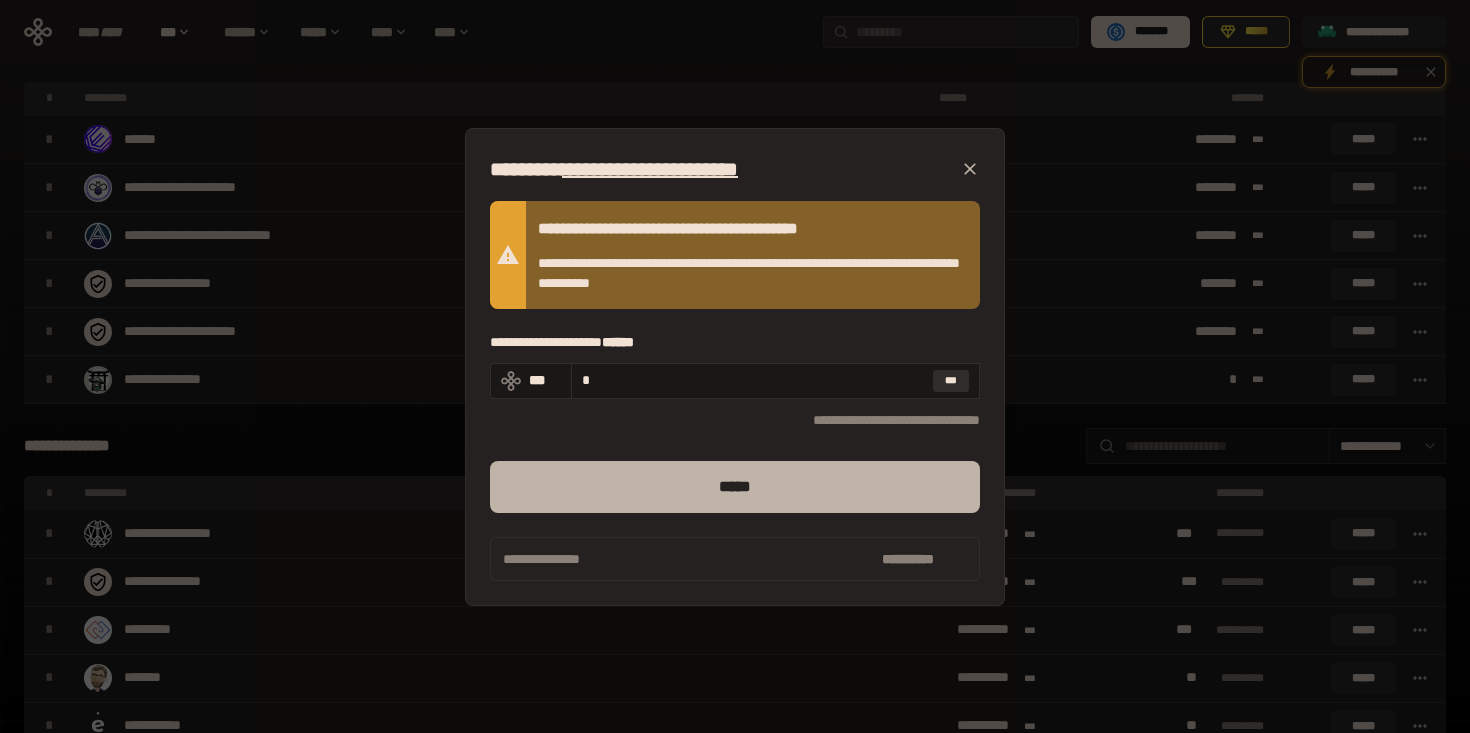 type on "*" 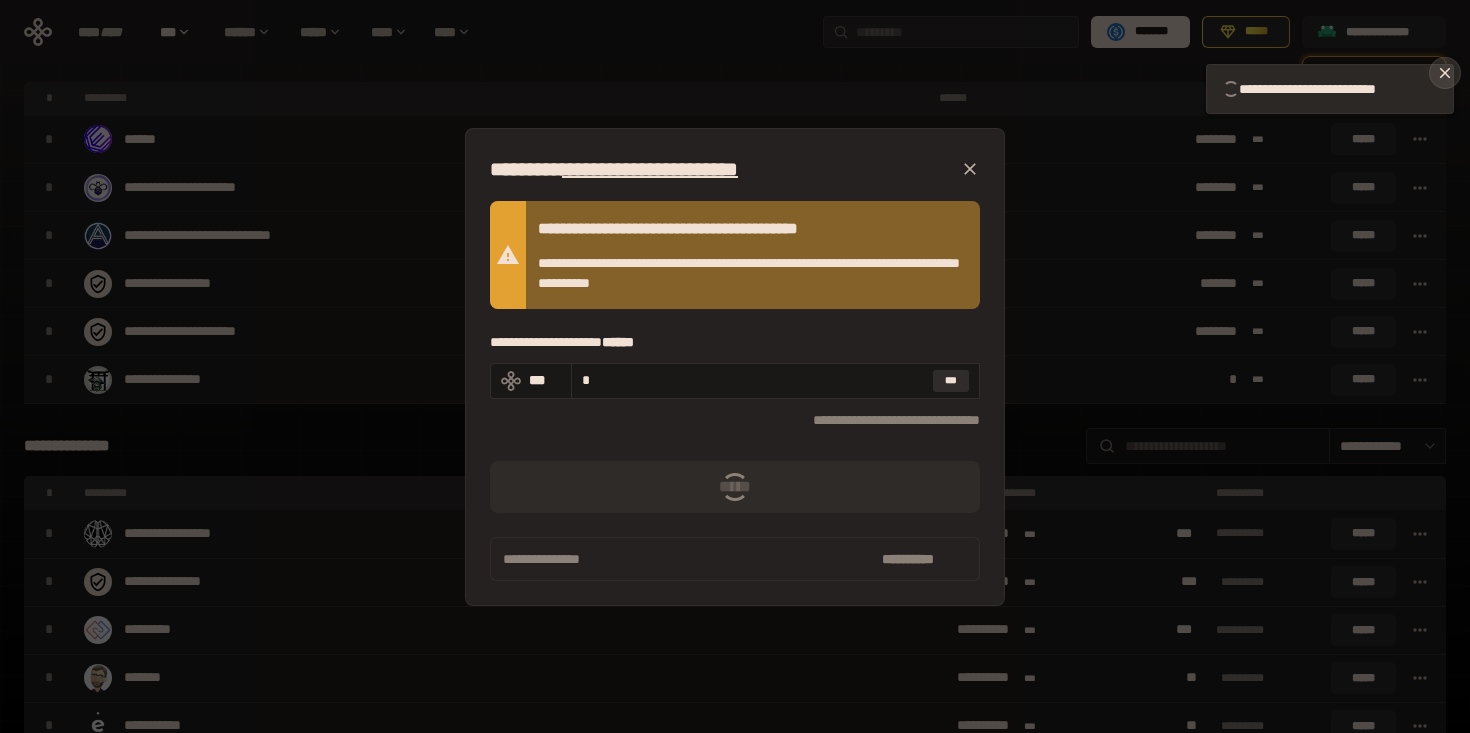 click 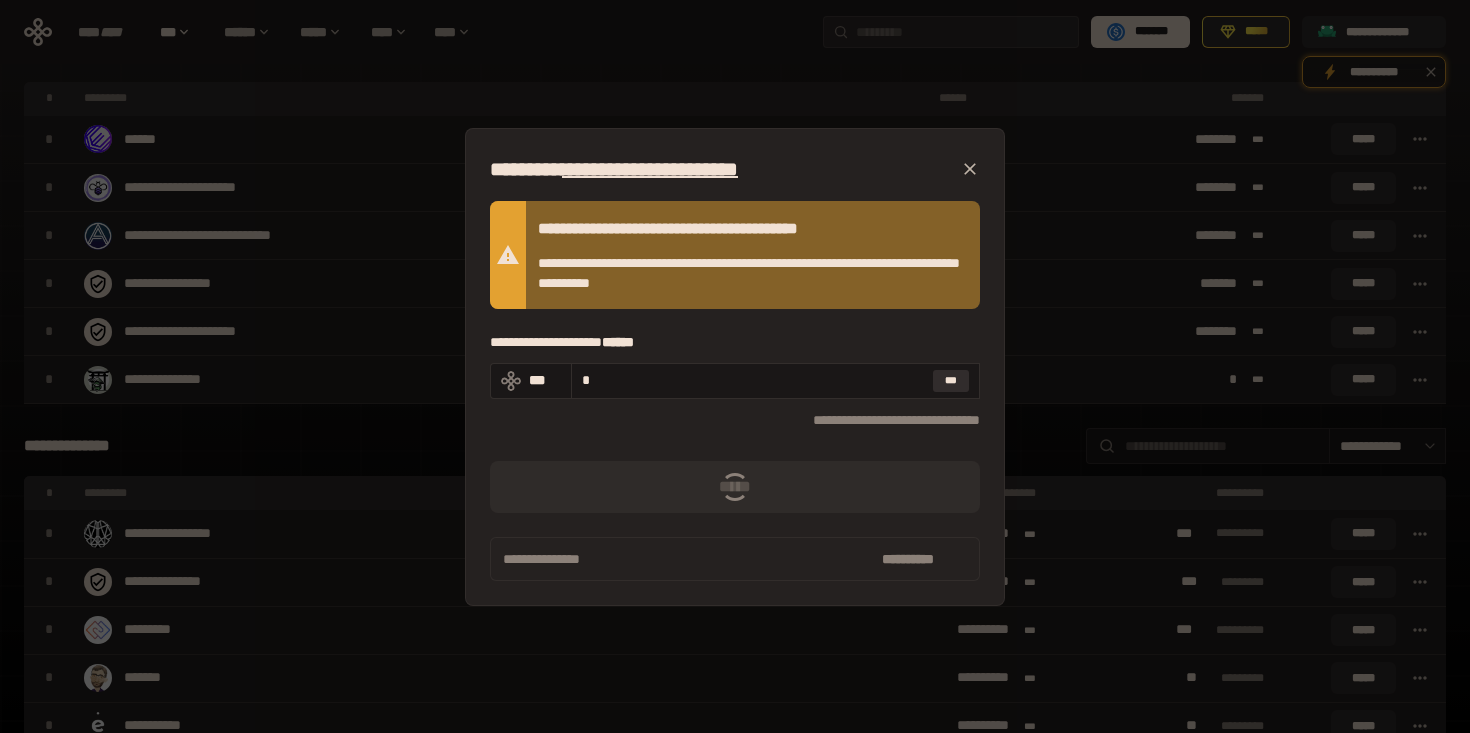 click on "[FIRST] [LAST] [EMAIL] [PHONE] [ADDRESS] [CITY] [STATE] [POSTAL_CODE] [COUNTRY] [CREDIT_CARD] [EXPIRY_DATE] [CVV] [NAME_ON_CARD] [BILLING_ADDRESS] [BILLING_CITY] [BILLING_STATE] [BILLING_POSTAL_CODE] [BILLING_COUNTRY] [PHONE_NUMBER] [DATE_OF_BIRTH] [AGE] [NATIONALITY] [PASSPORT_NUMBER] [DRIVER_LICENSE_NUMBER]" at bounding box center [735, 366] 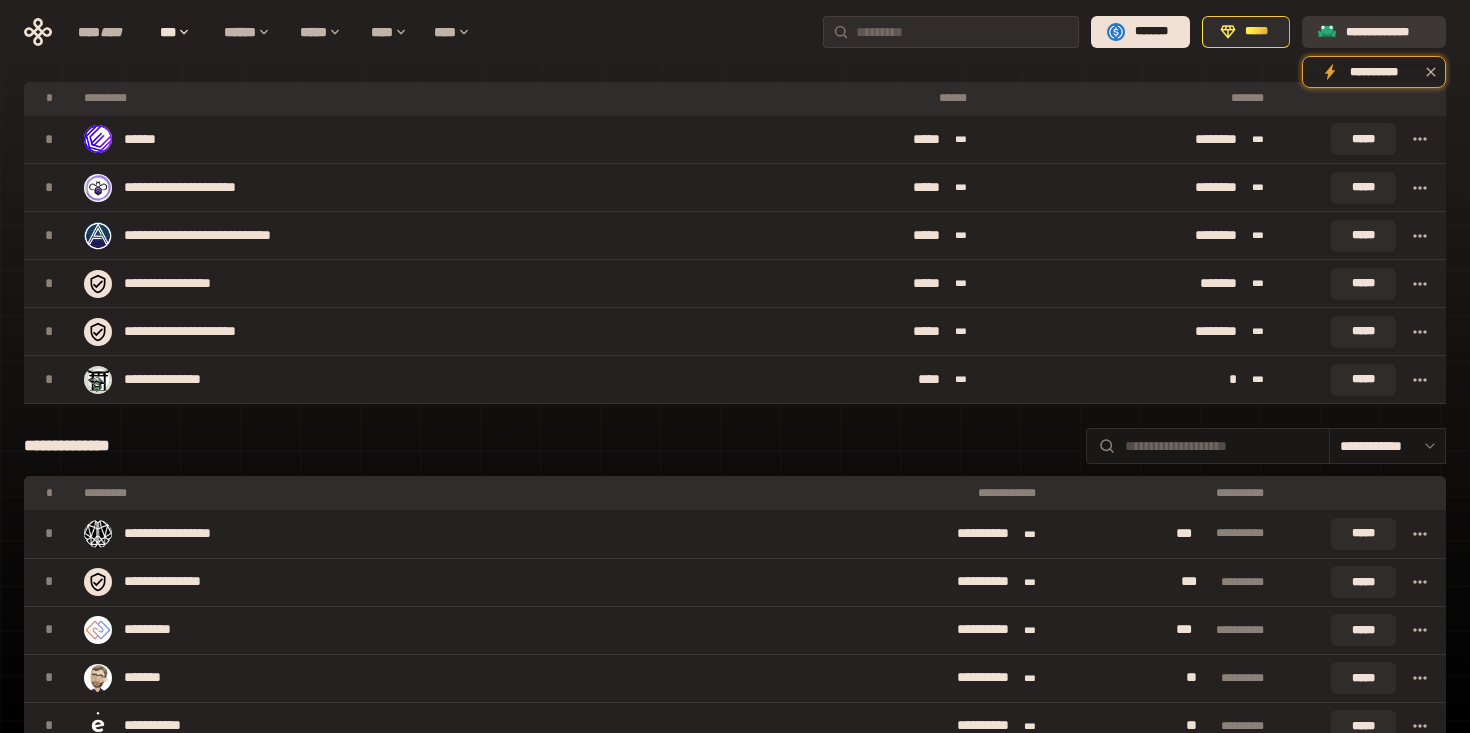 click on "**********" at bounding box center (1388, 32) 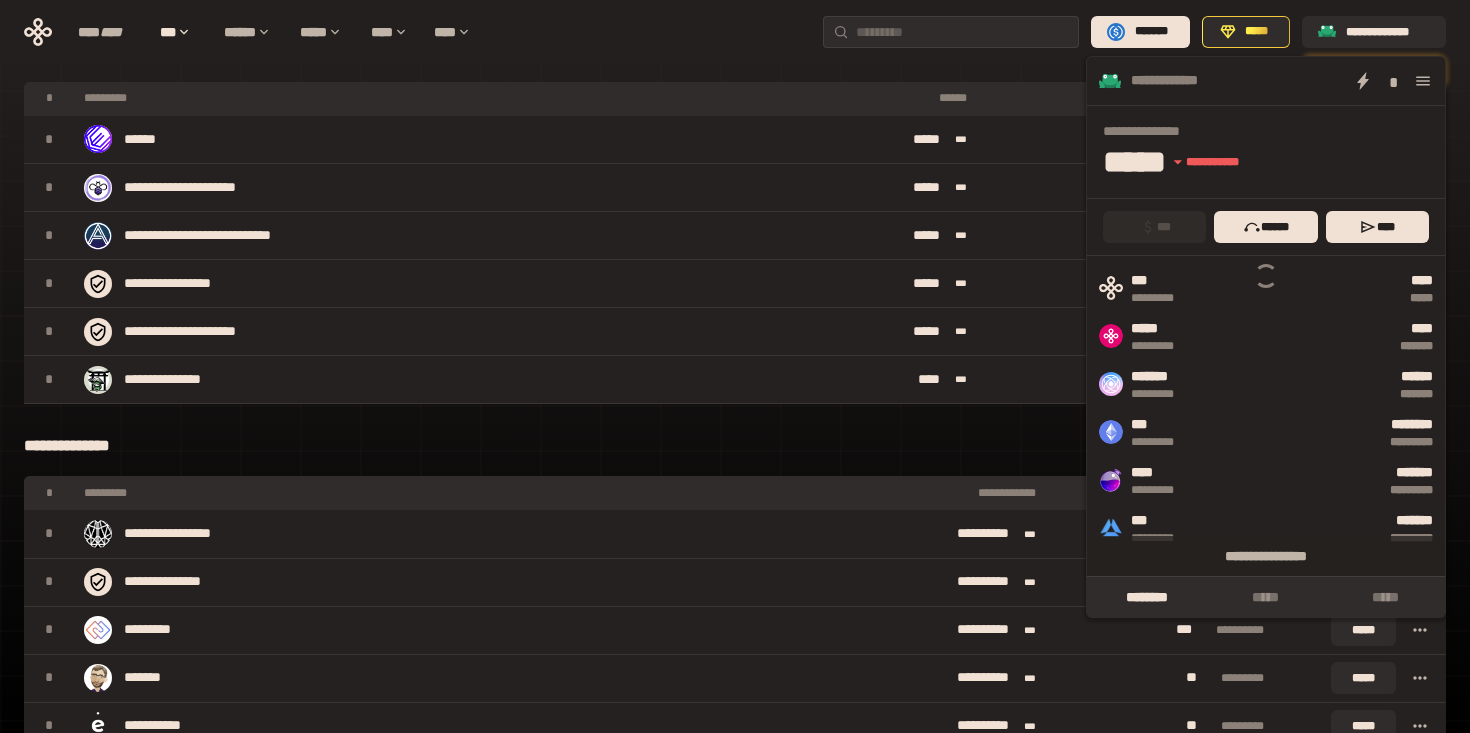 click 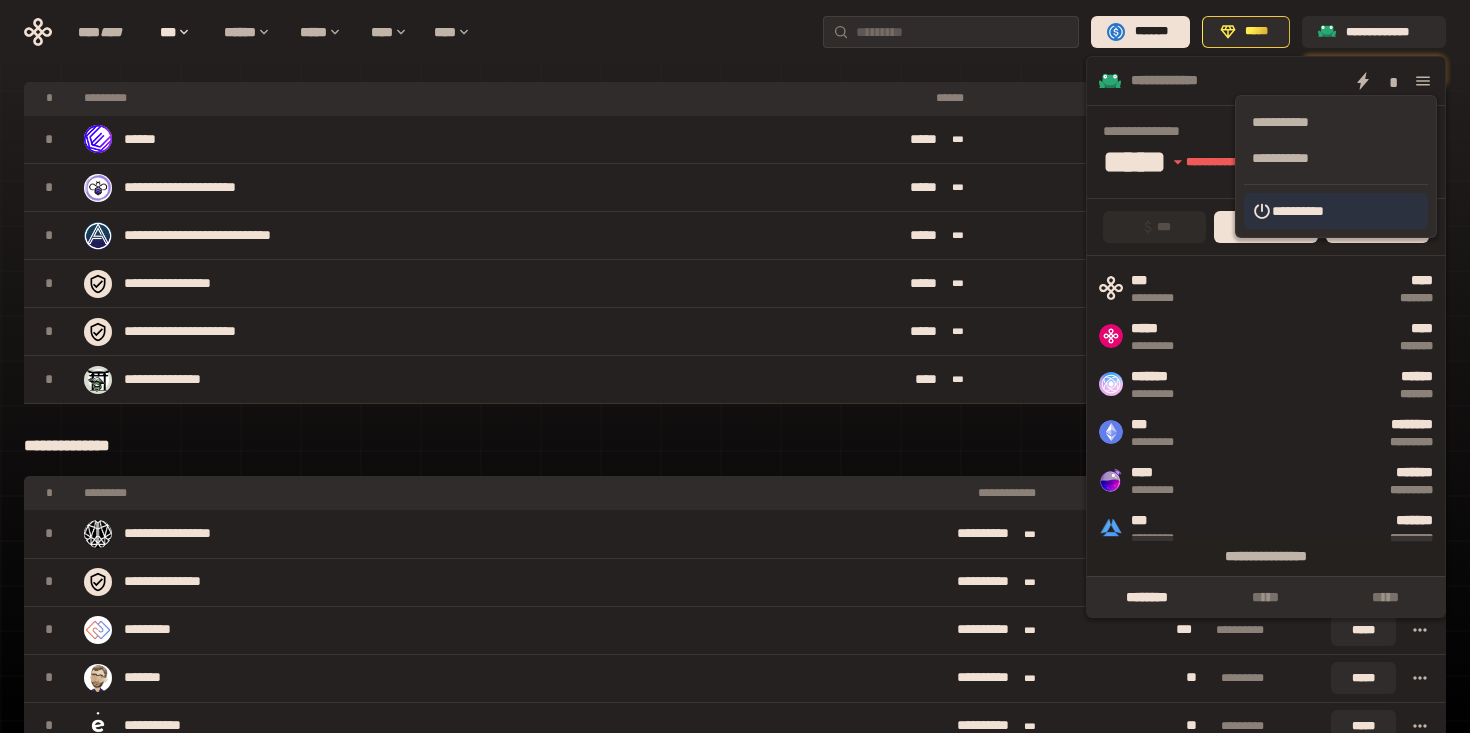click on "**********" at bounding box center [1336, 211] 